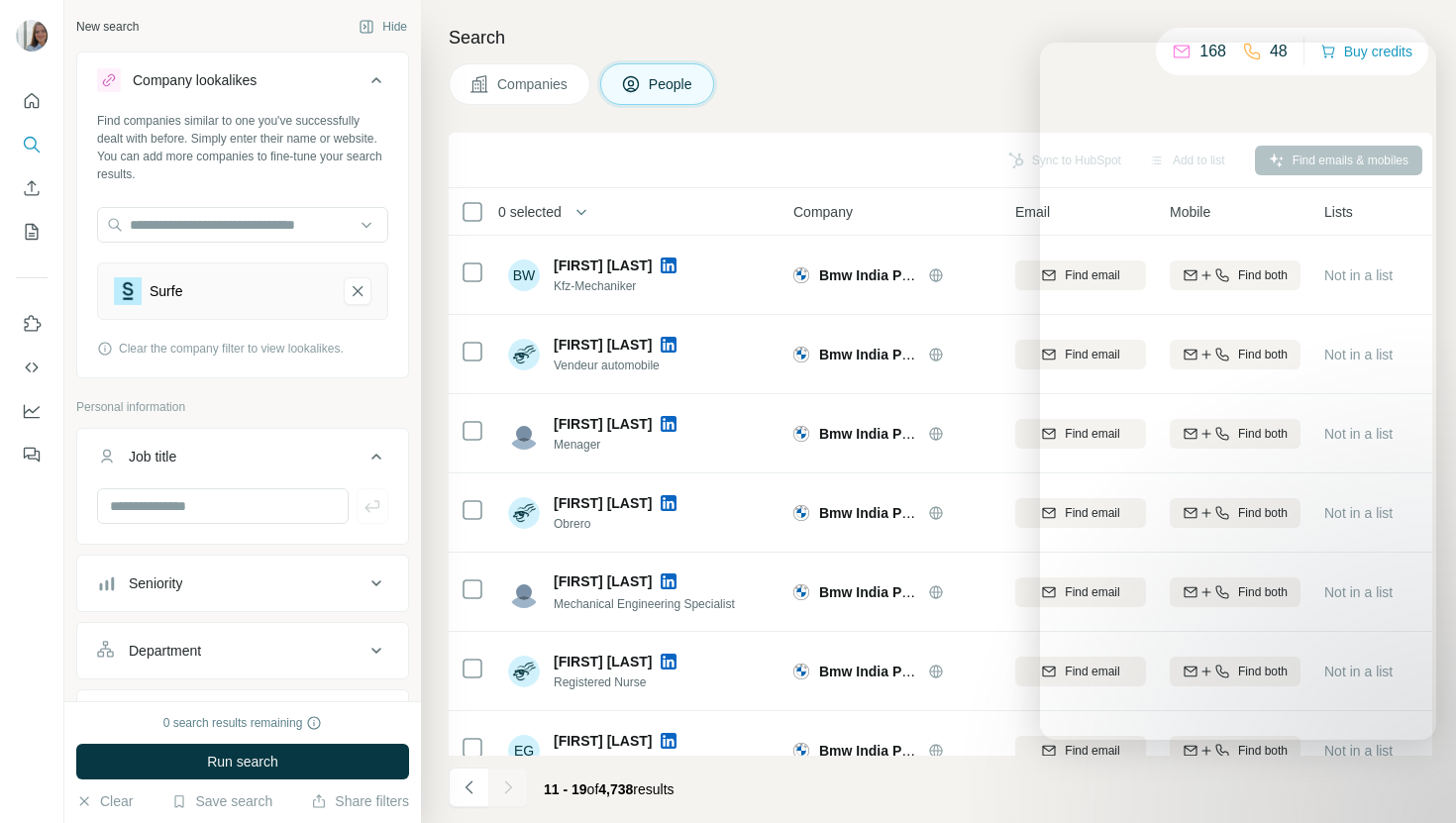 scroll, scrollTop: 0, scrollLeft: 0, axis: both 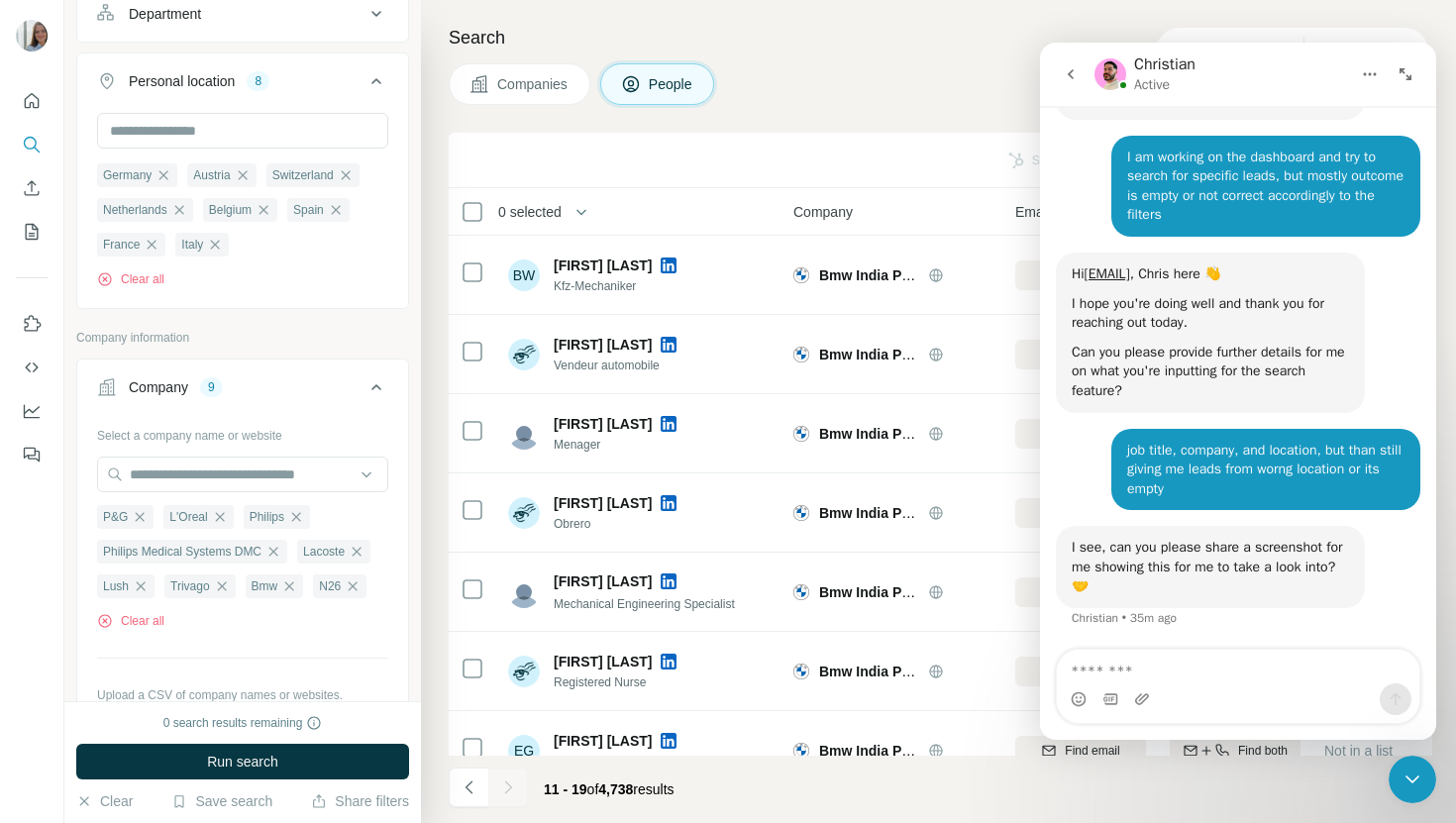 click 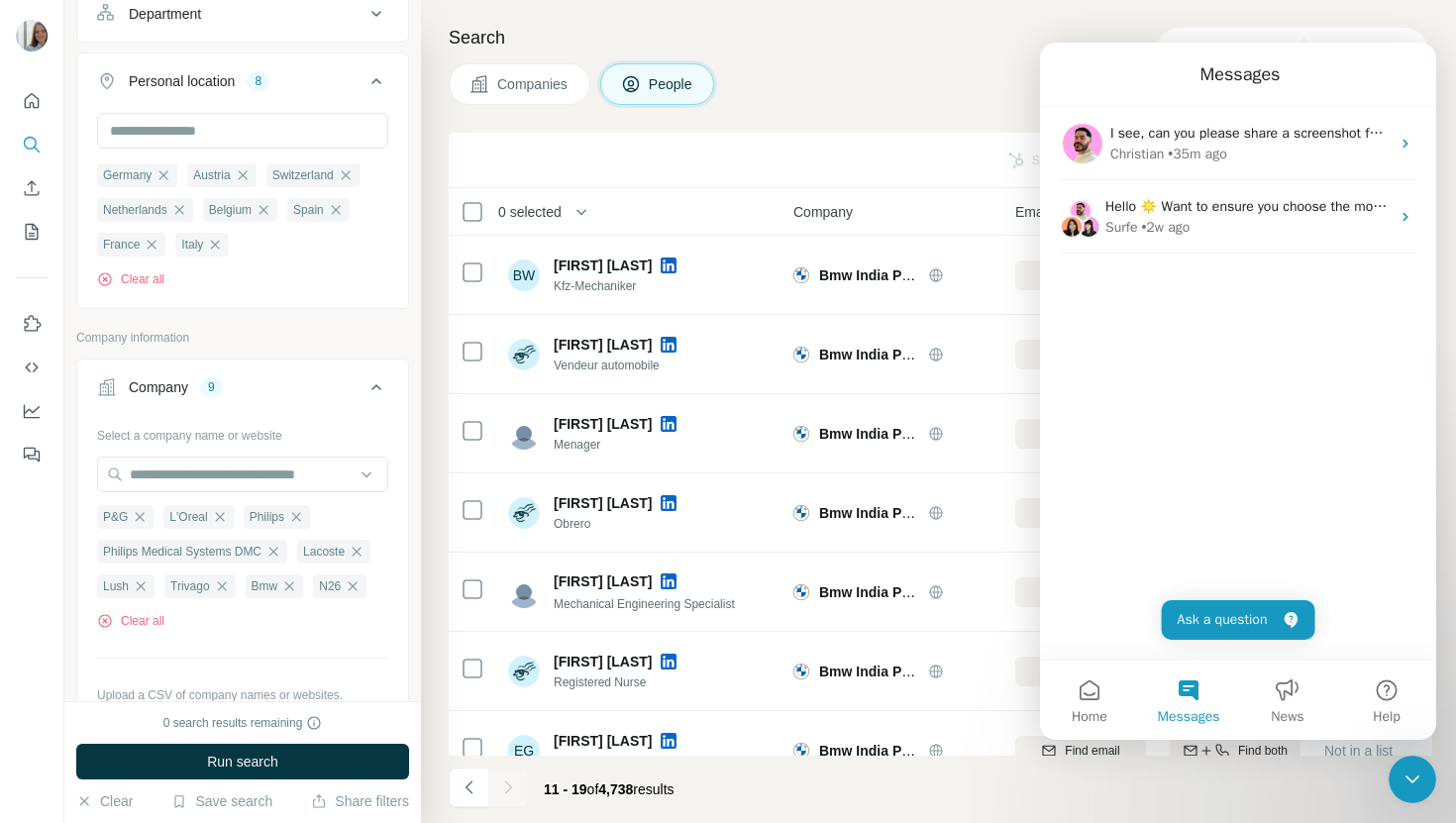 scroll, scrollTop: 270, scrollLeft: 0, axis: vertical 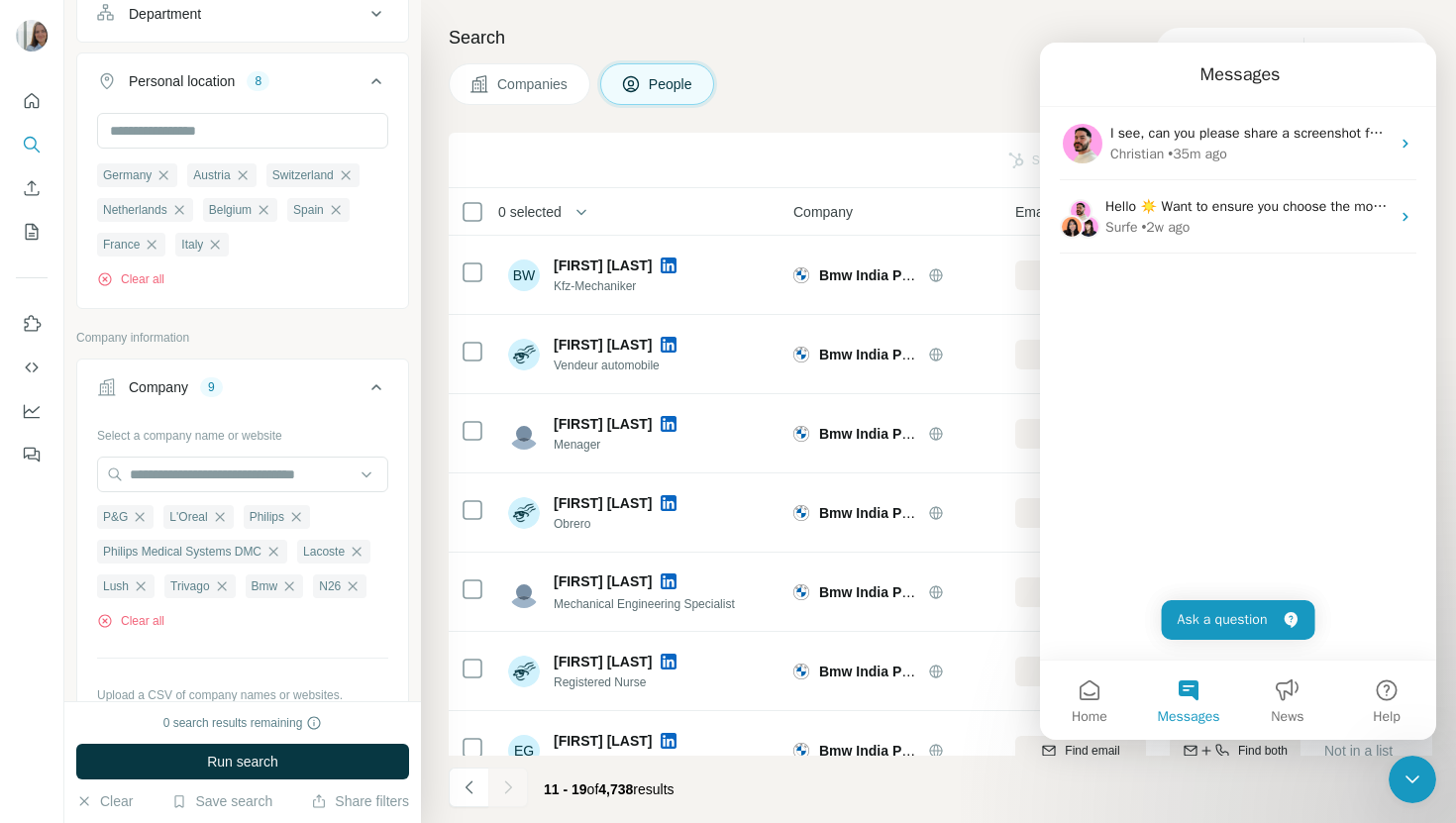 click 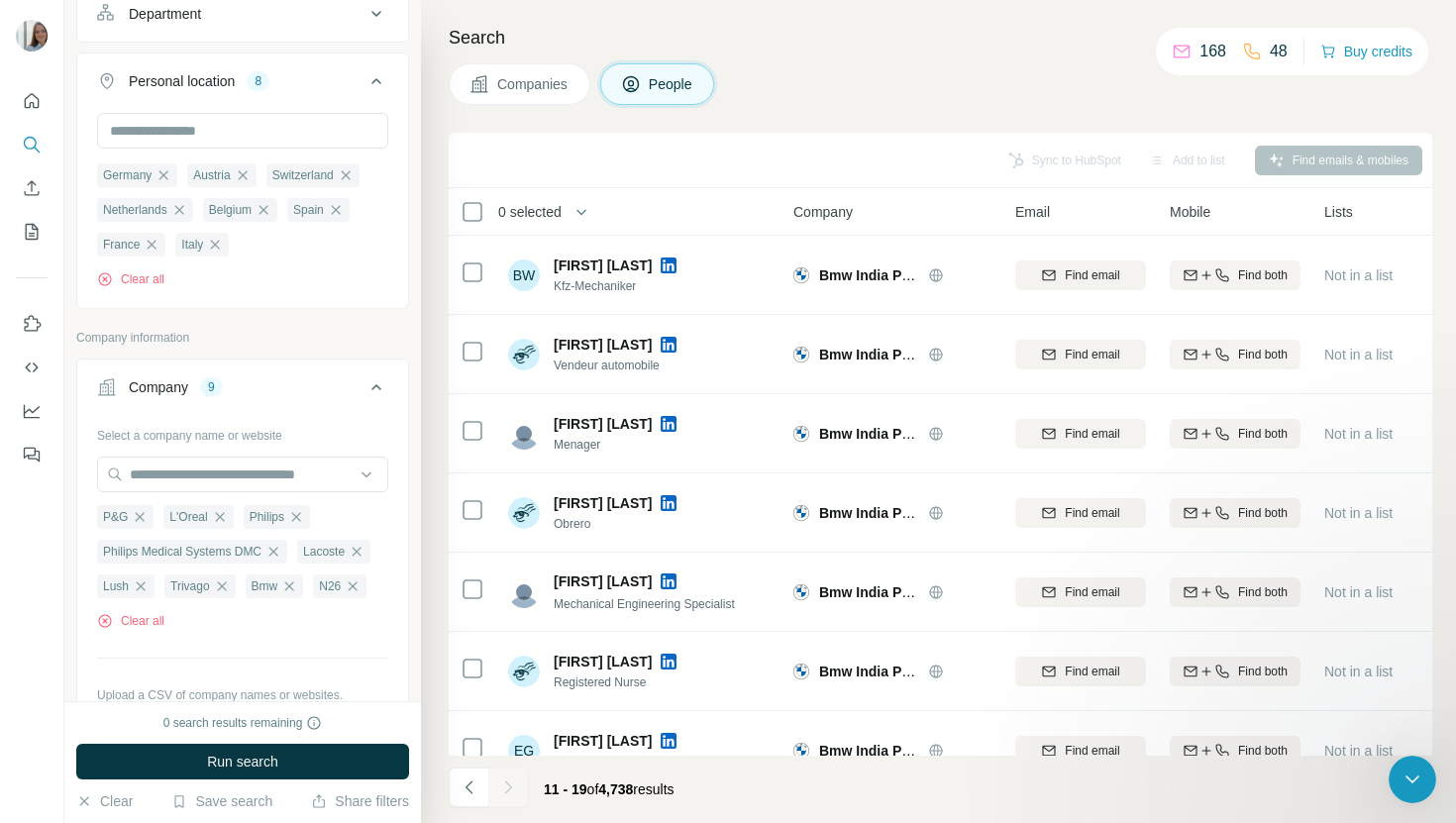 scroll, scrollTop: 0, scrollLeft: 0, axis: both 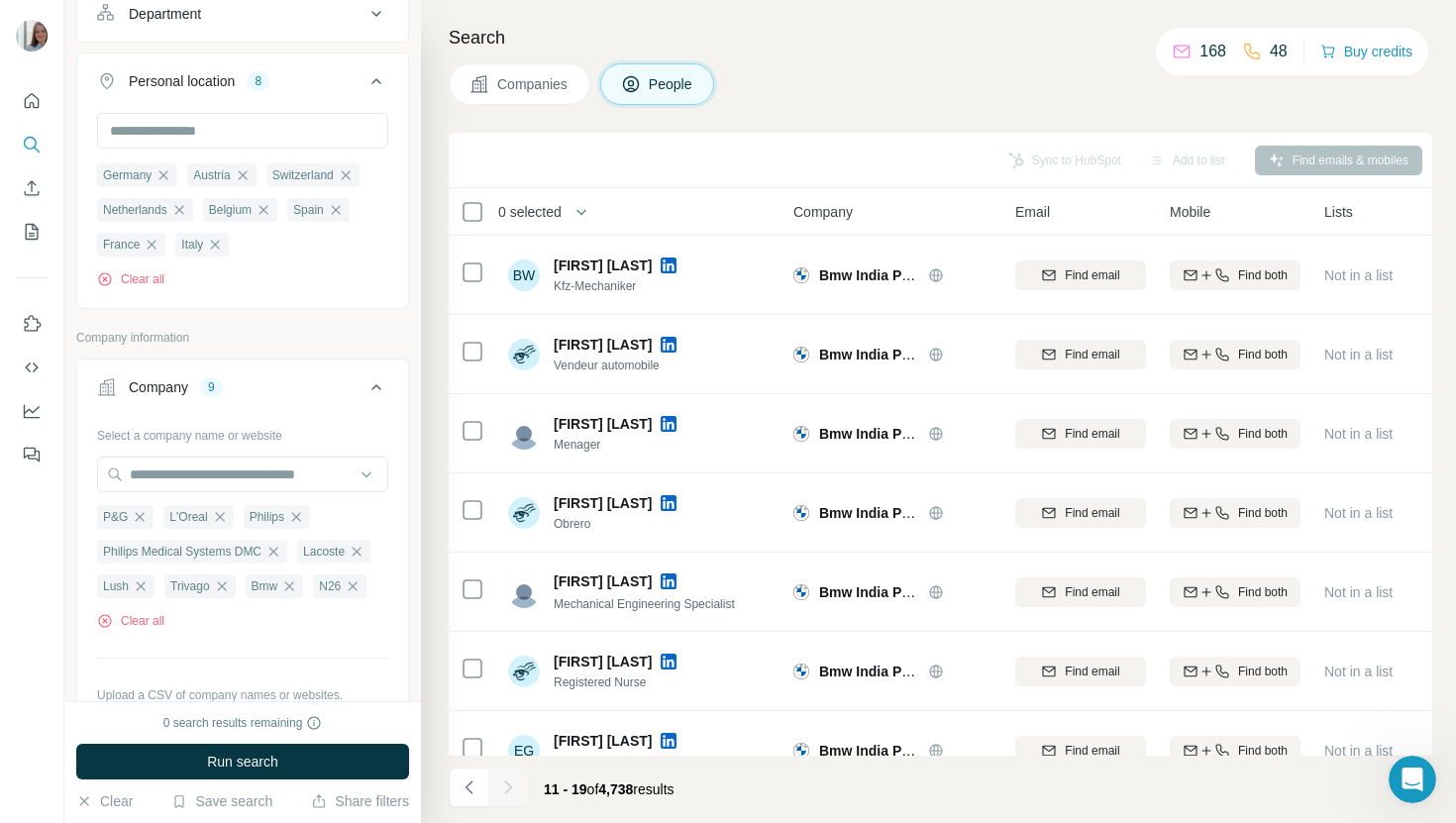 click 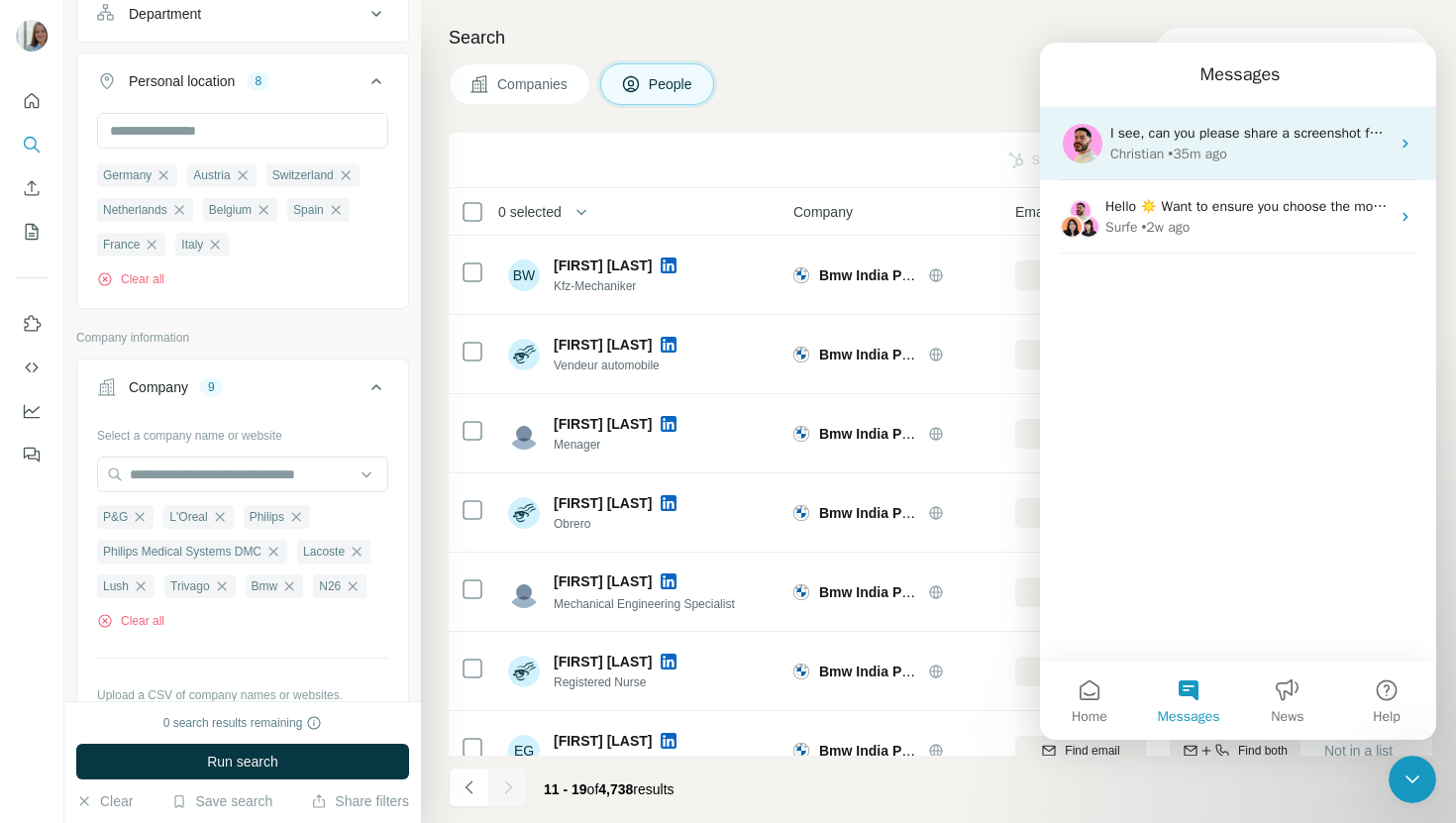 click on "•  35m ago" at bounding box center [1196, 154] 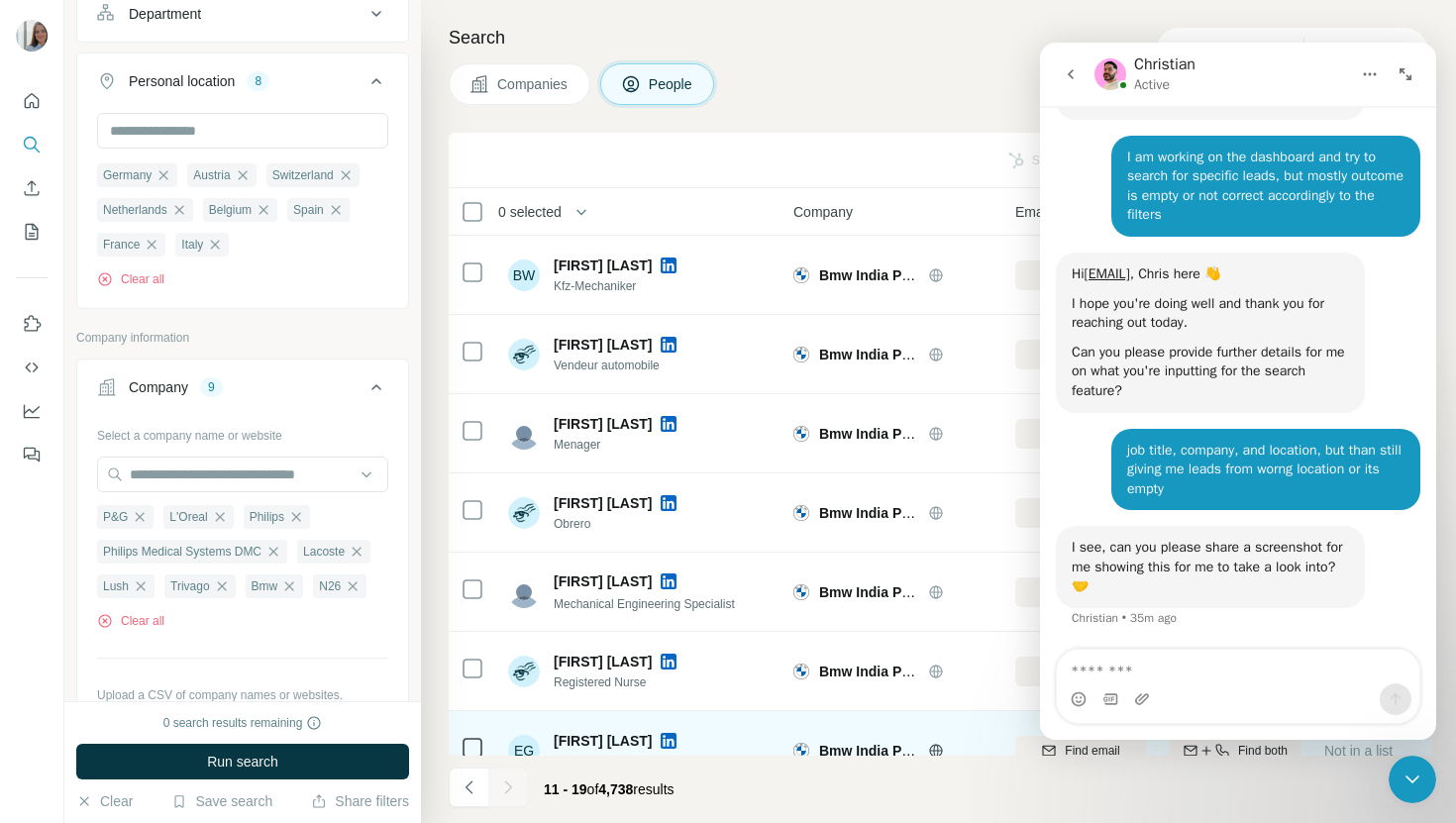 scroll, scrollTop: 1178, scrollLeft: 0, axis: vertical 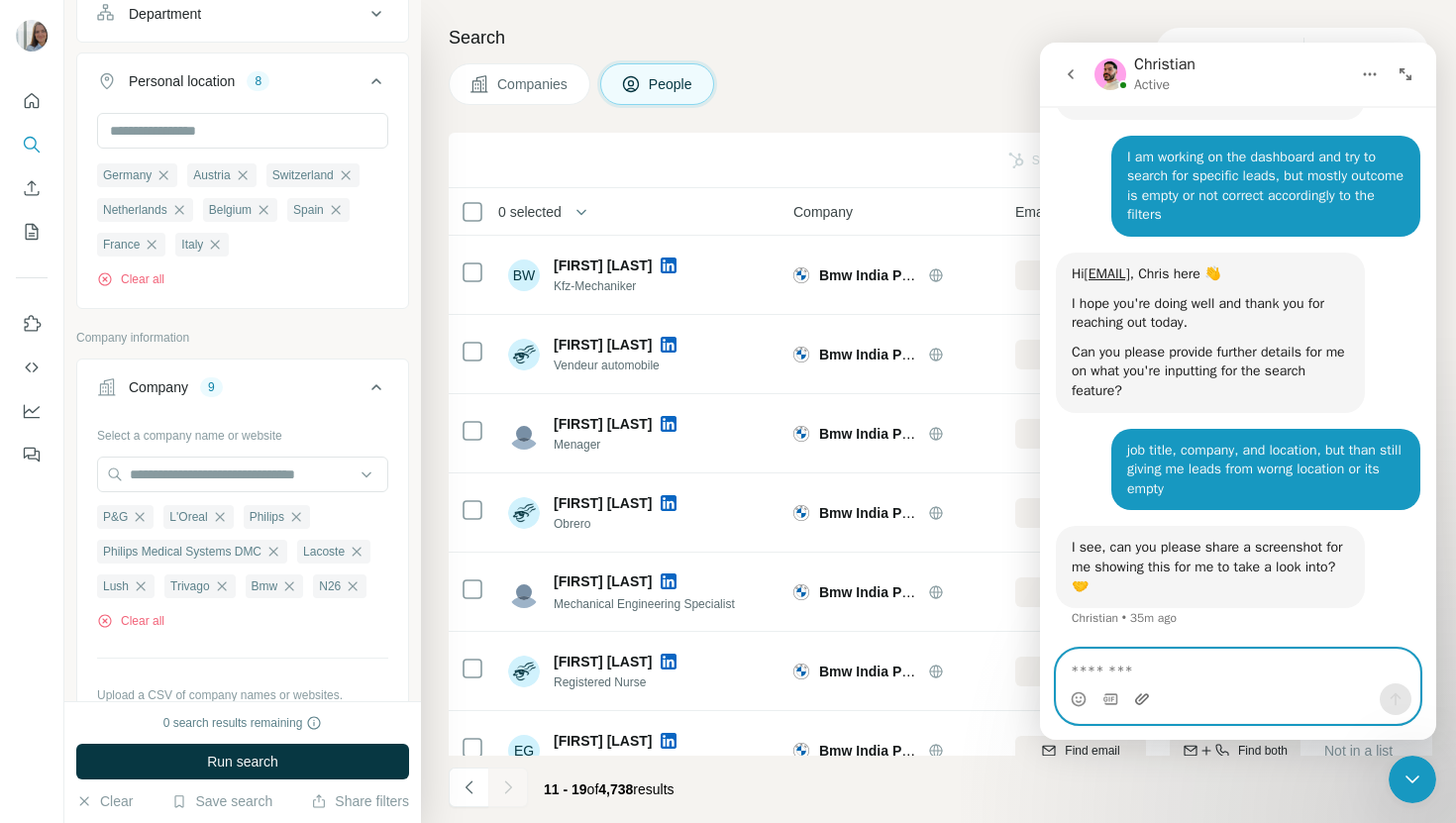 click 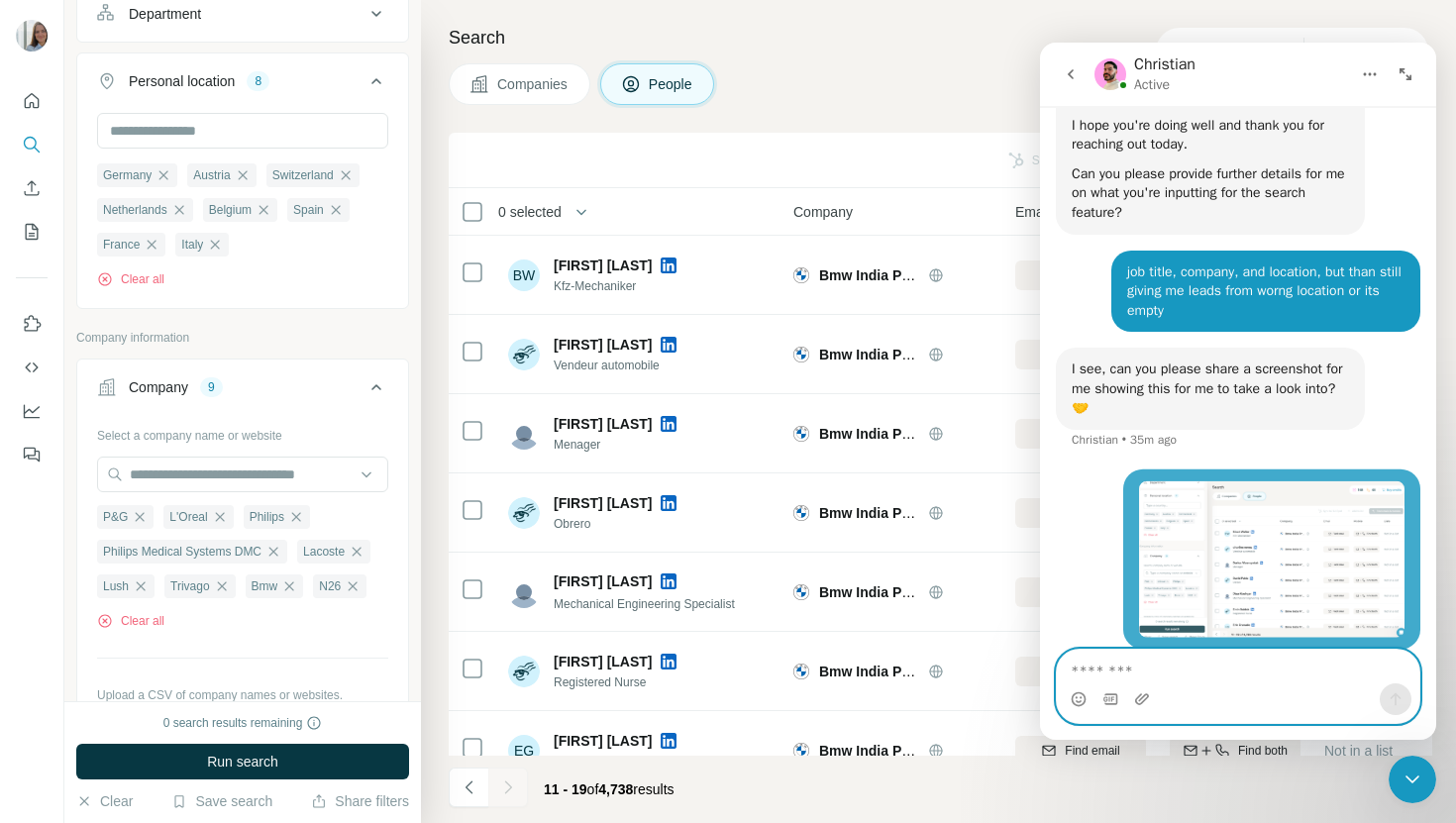 scroll, scrollTop: 1373, scrollLeft: 0, axis: vertical 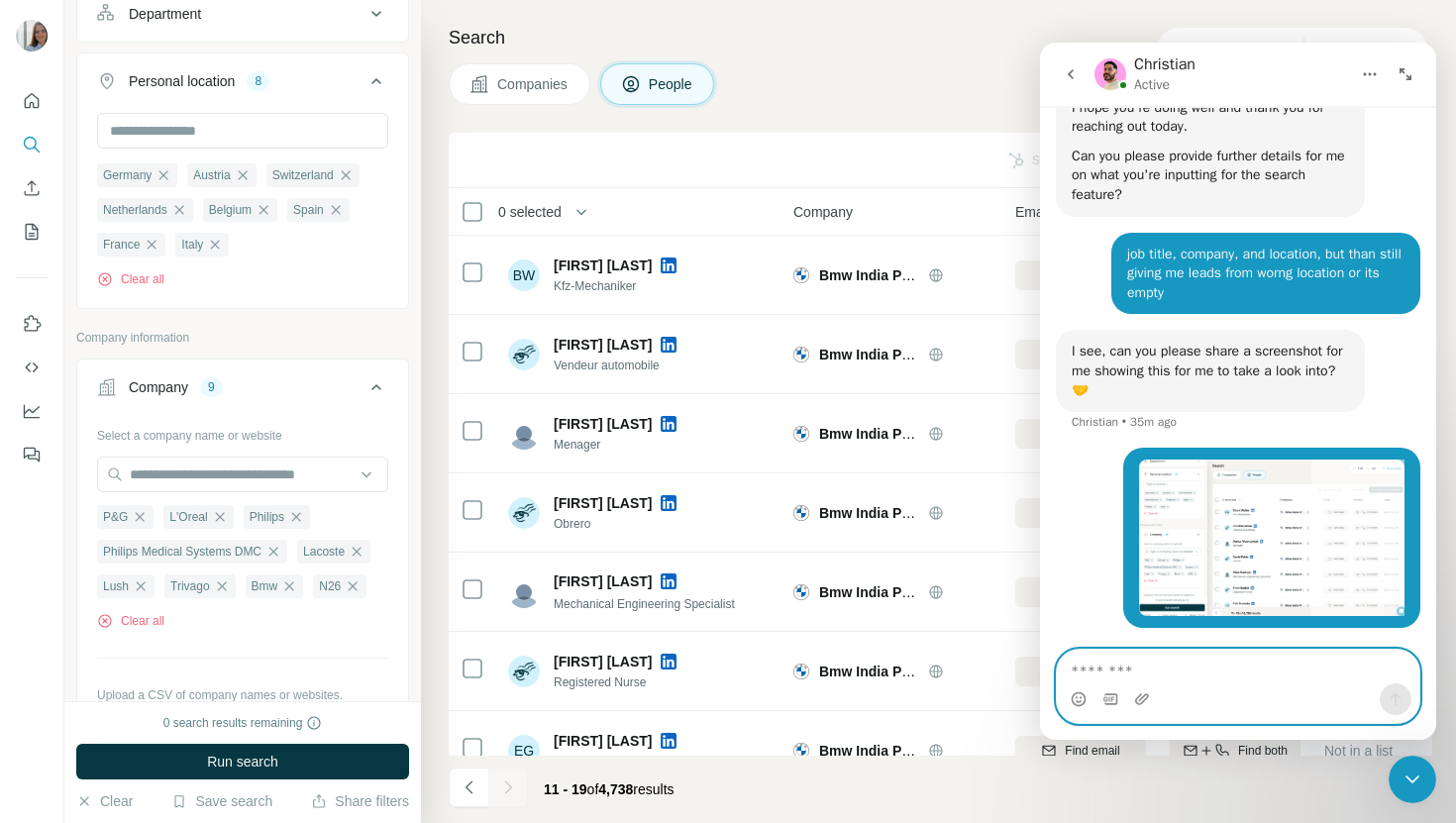 click at bounding box center [1238, 667] 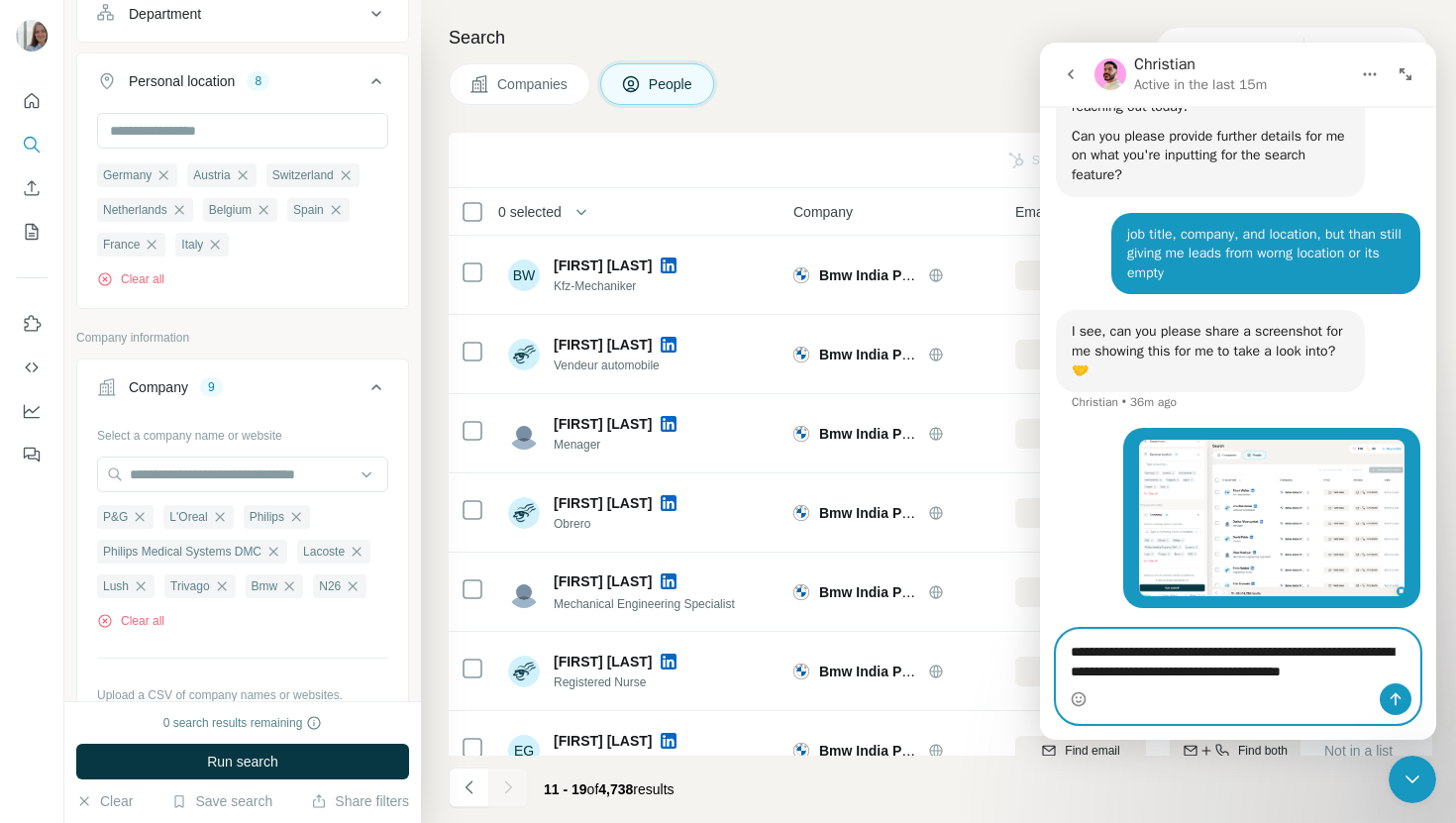 scroll, scrollTop: 1412, scrollLeft: 0, axis: vertical 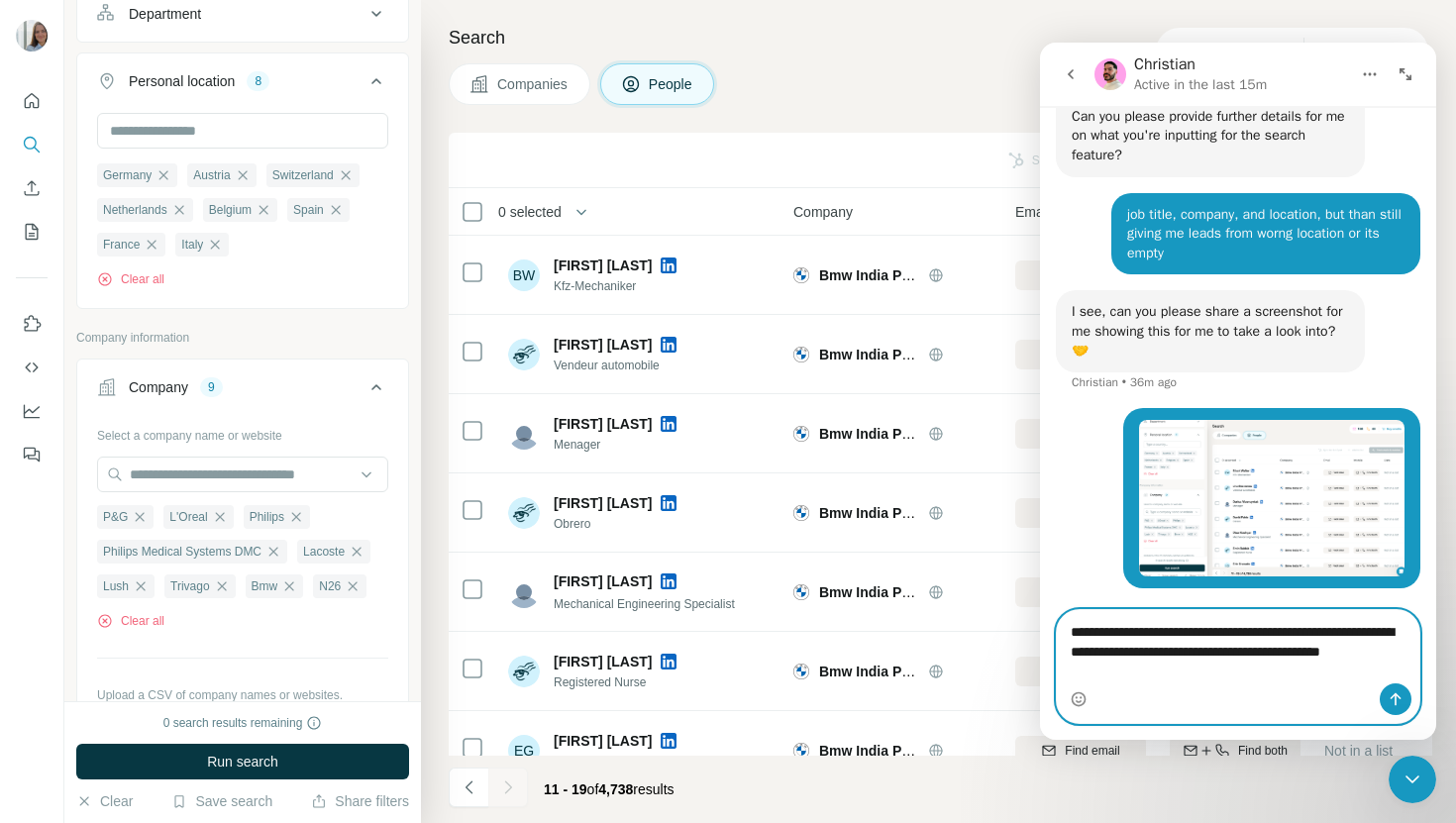 click on "**********" at bounding box center [1238, 647] 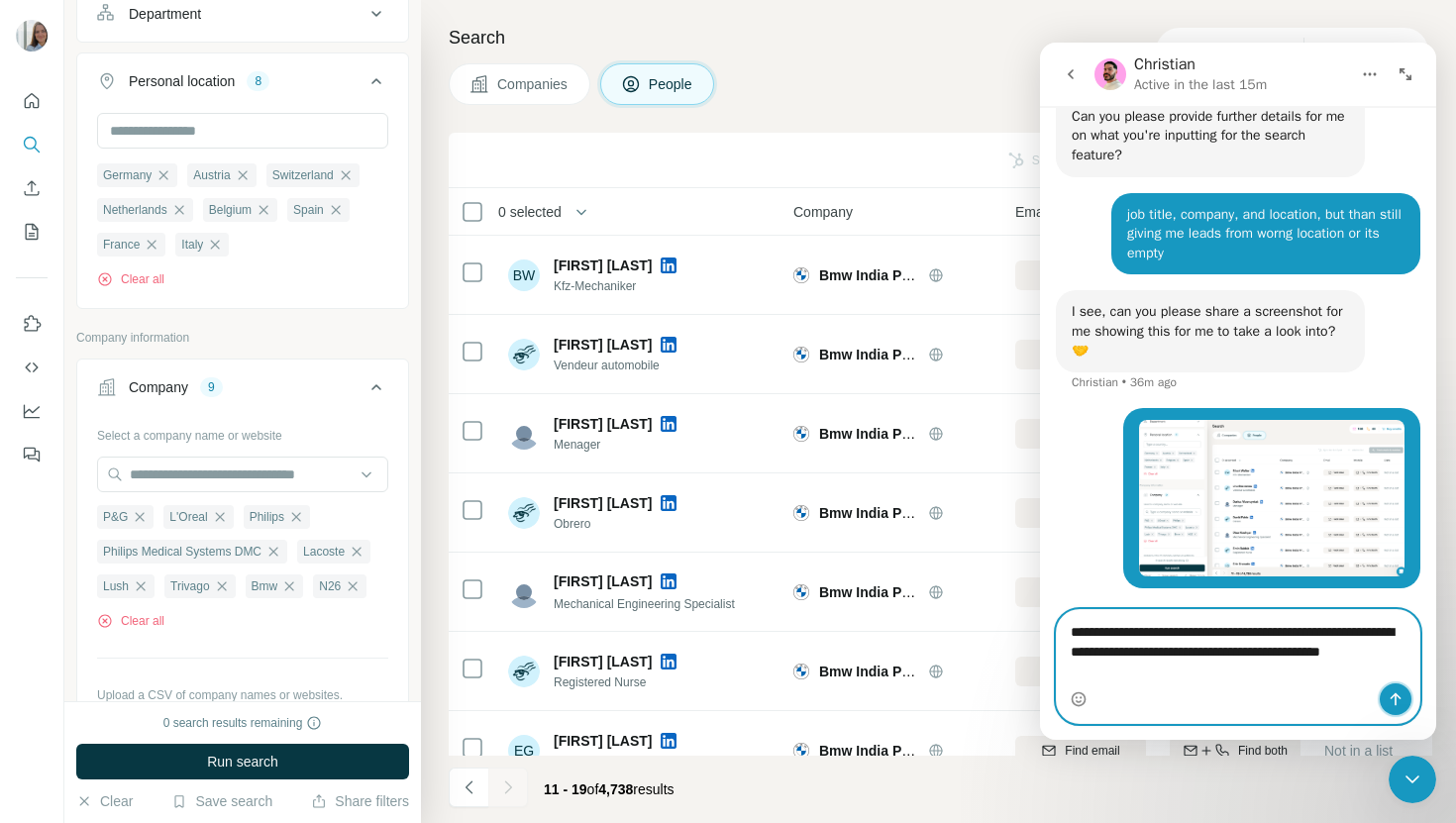 click 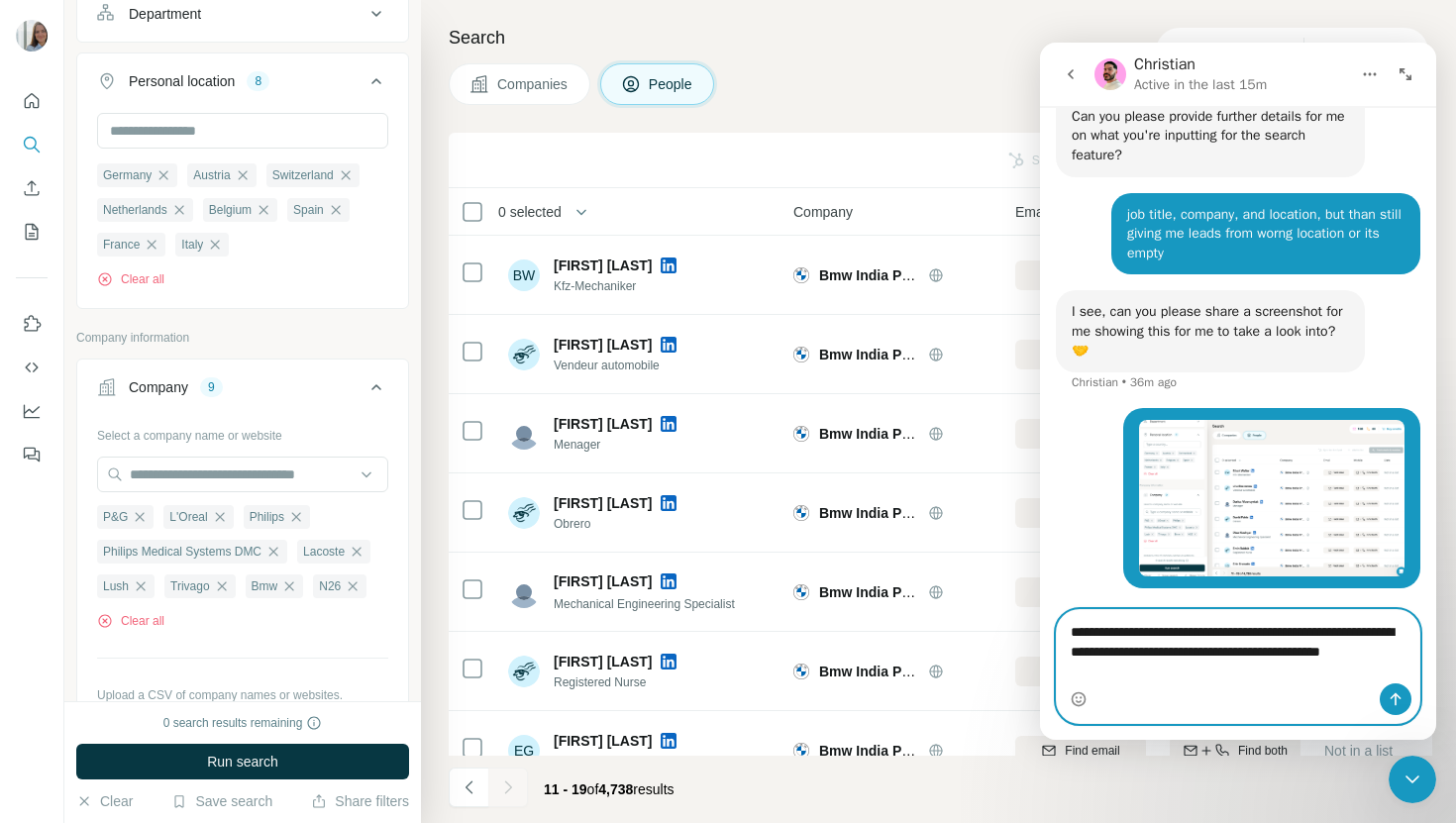 type 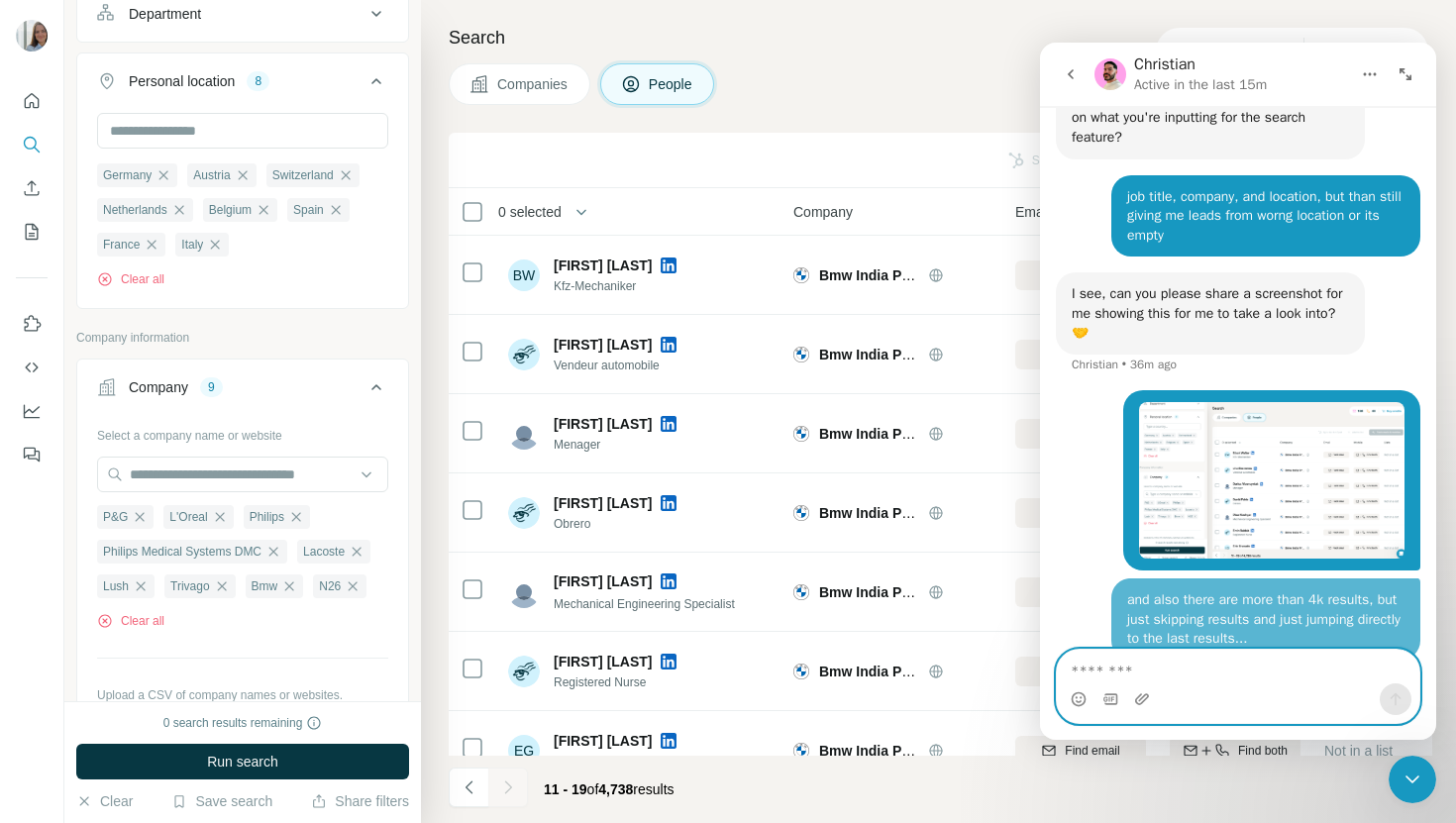 scroll, scrollTop: 1457, scrollLeft: 0, axis: vertical 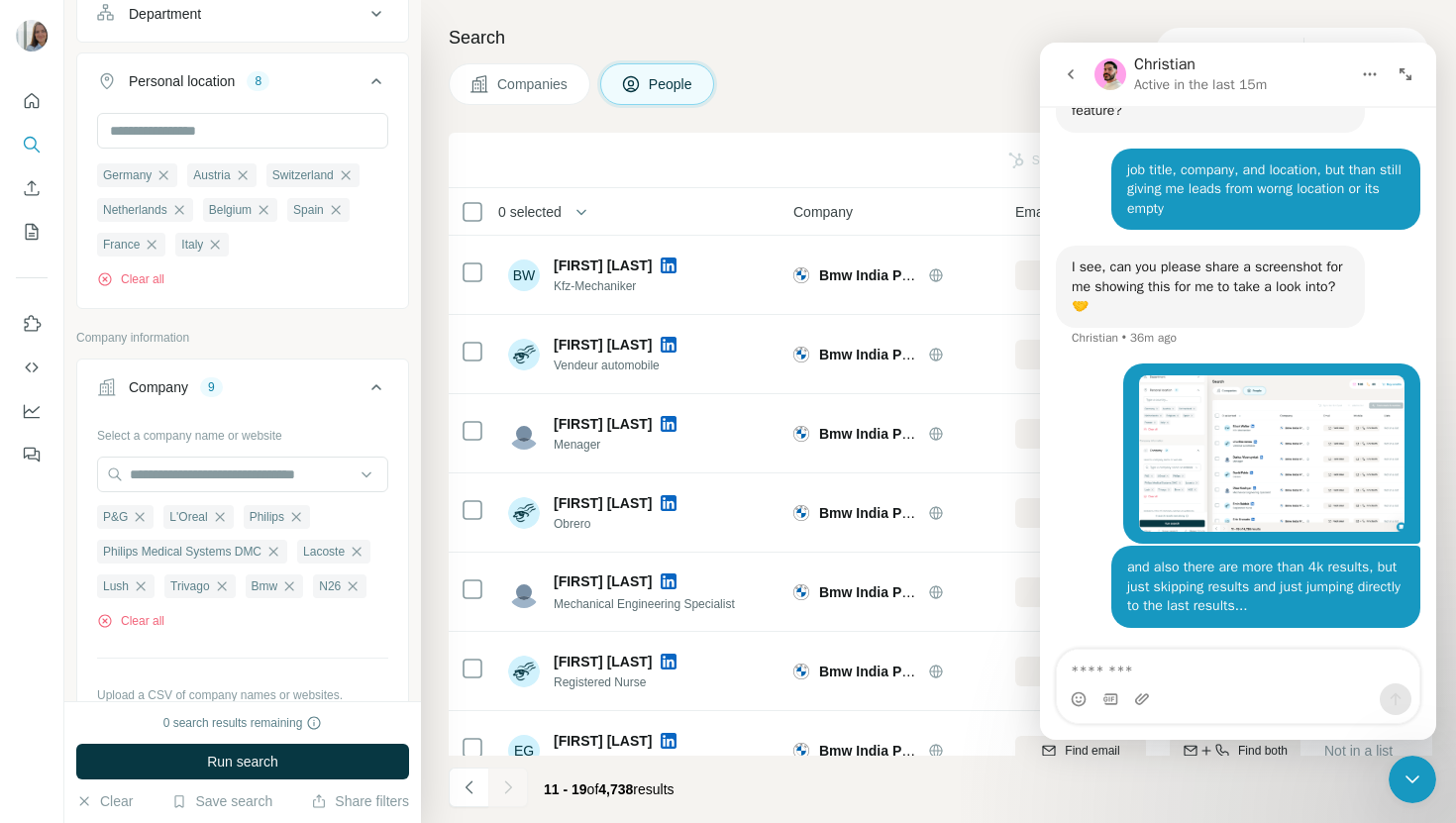 click 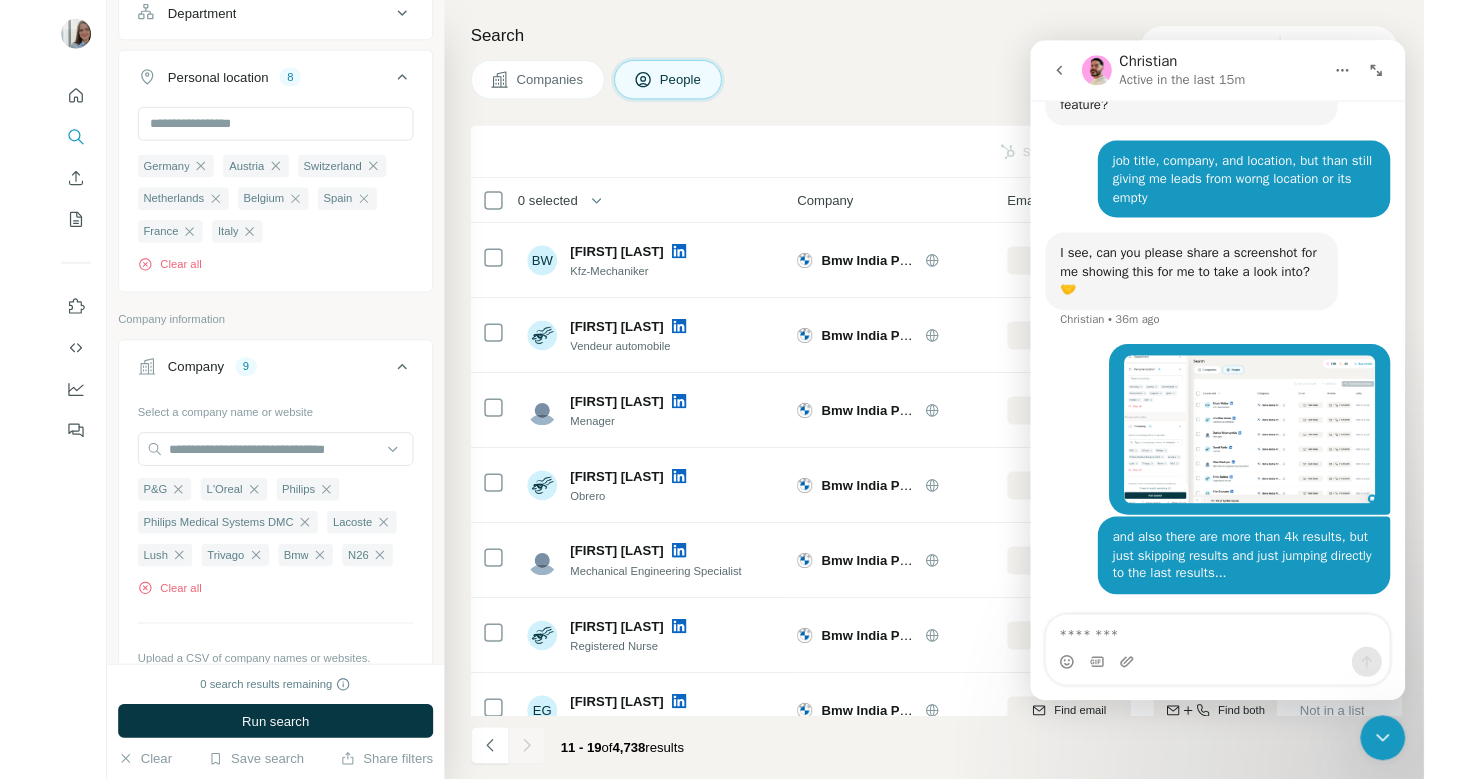 scroll, scrollTop: 0, scrollLeft: 0, axis: both 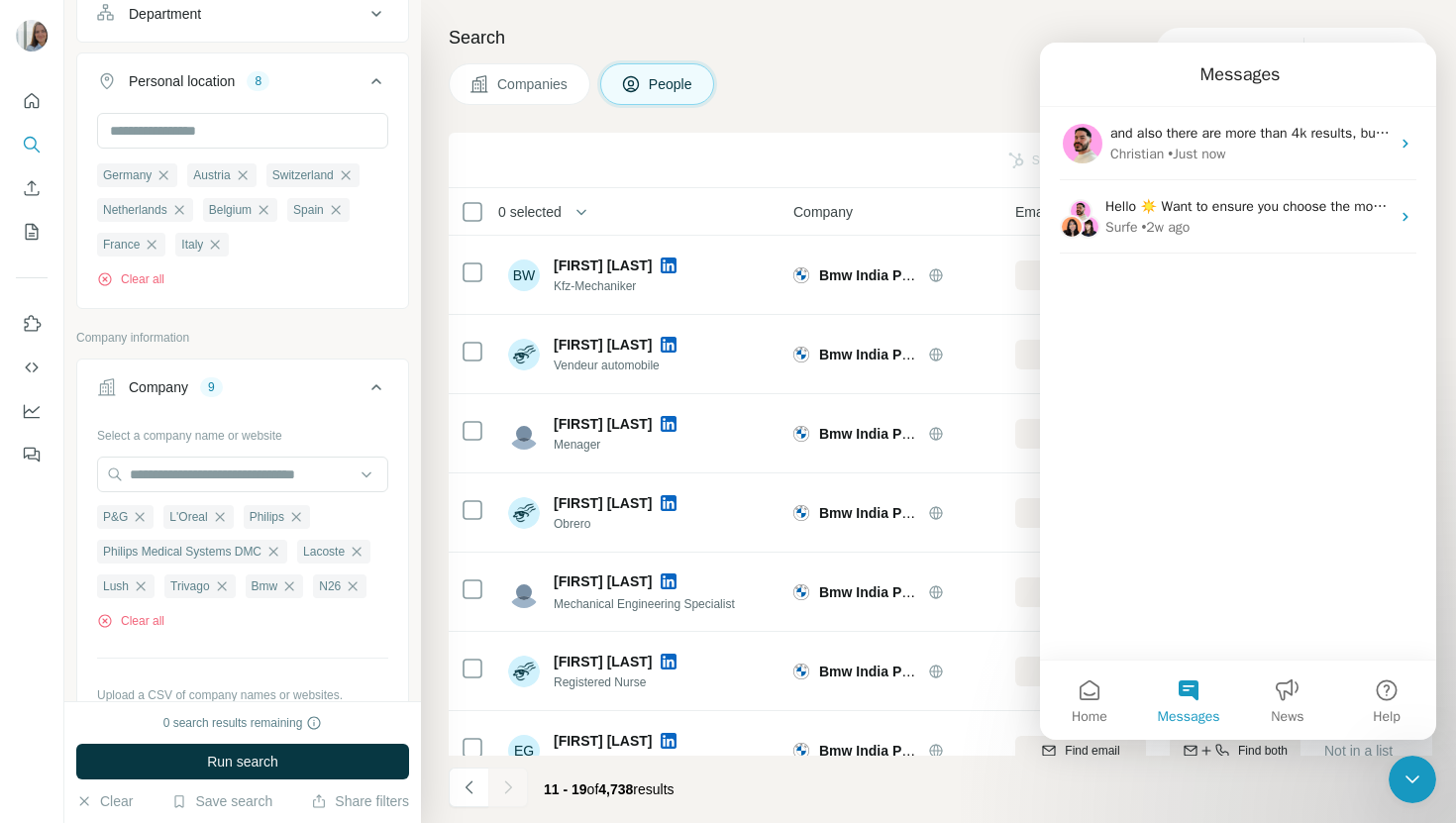 click 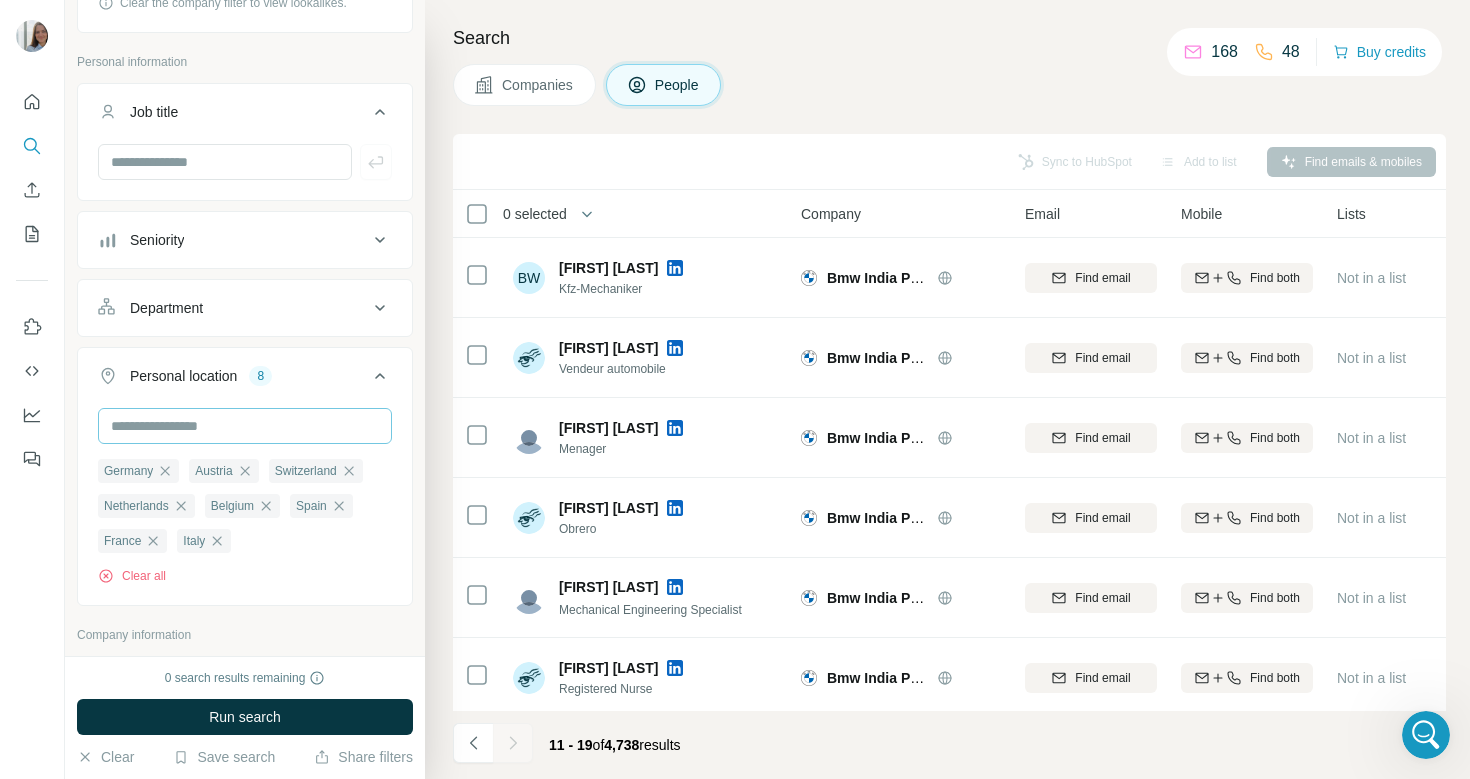 scroll, scrollTop: 318, scrollLeft: 0, axis: vertical 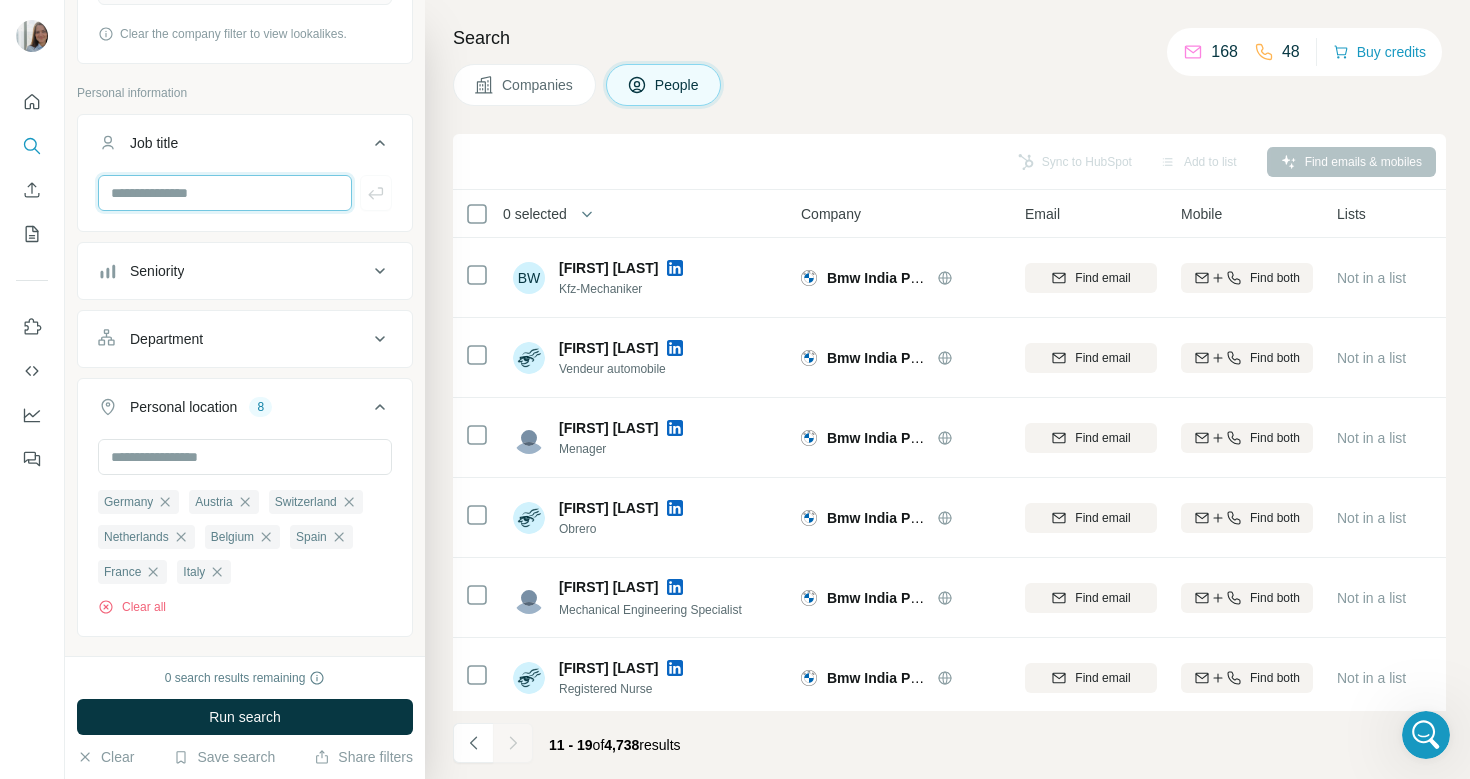 click at bounding box center [225, 193] 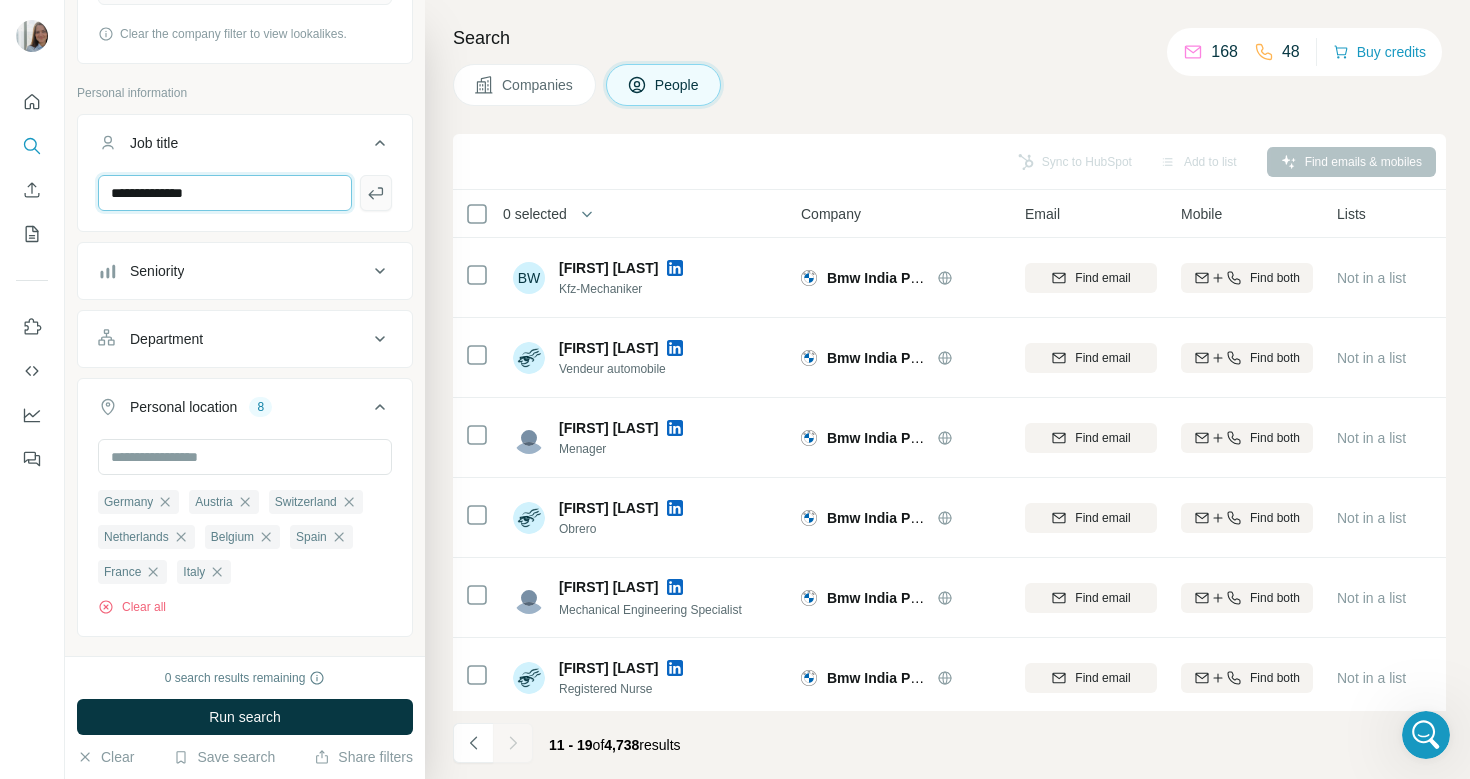 type on "**********" 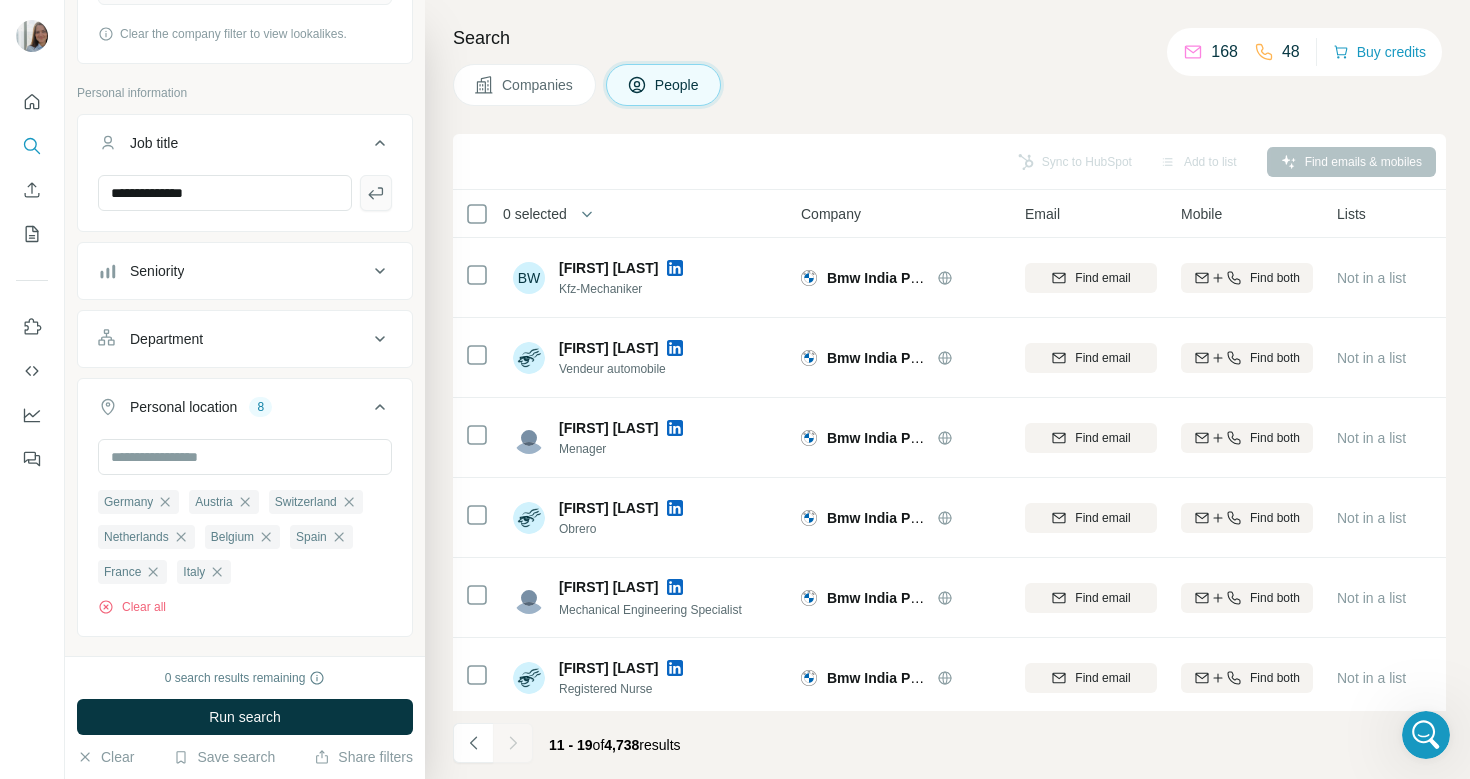 click 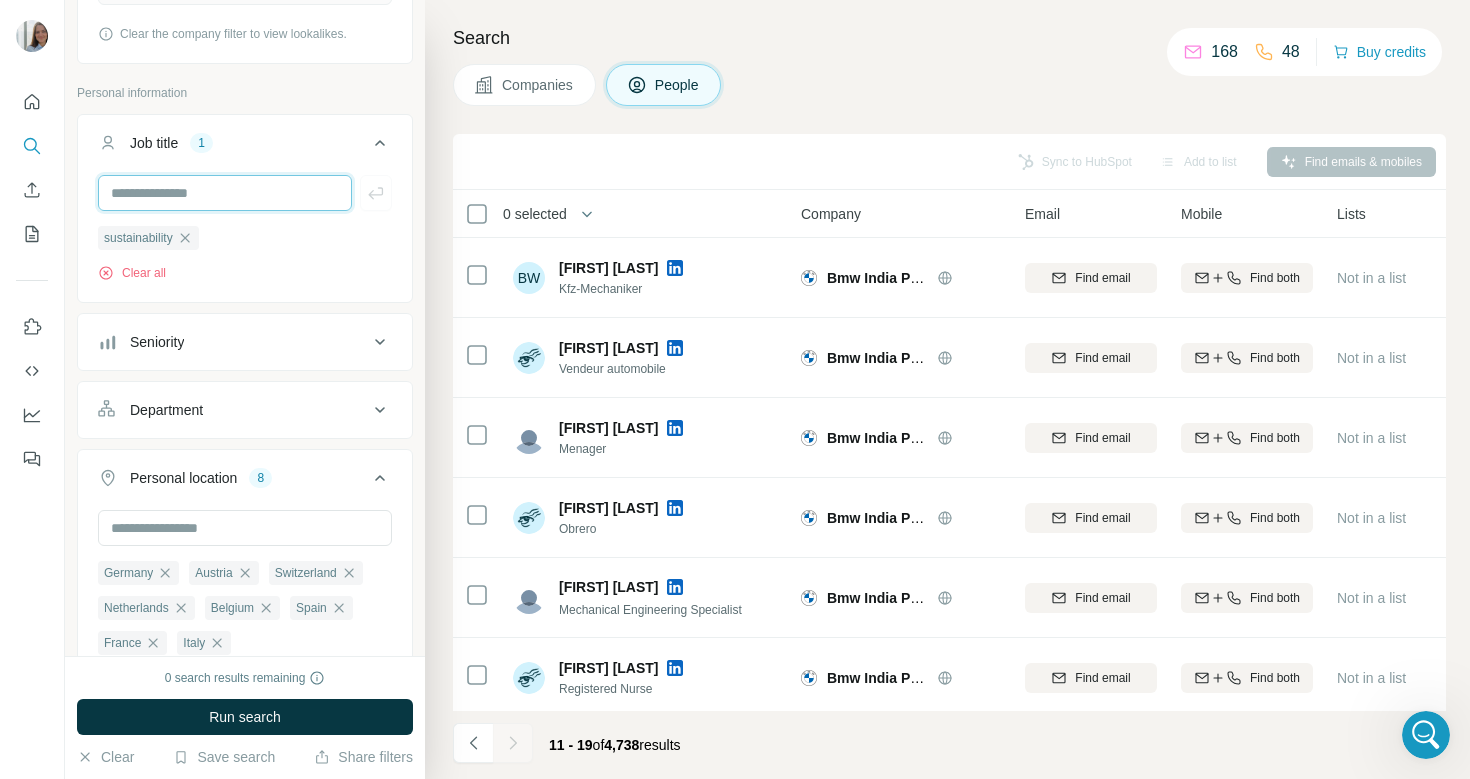 click at bounding box center [225, 193] 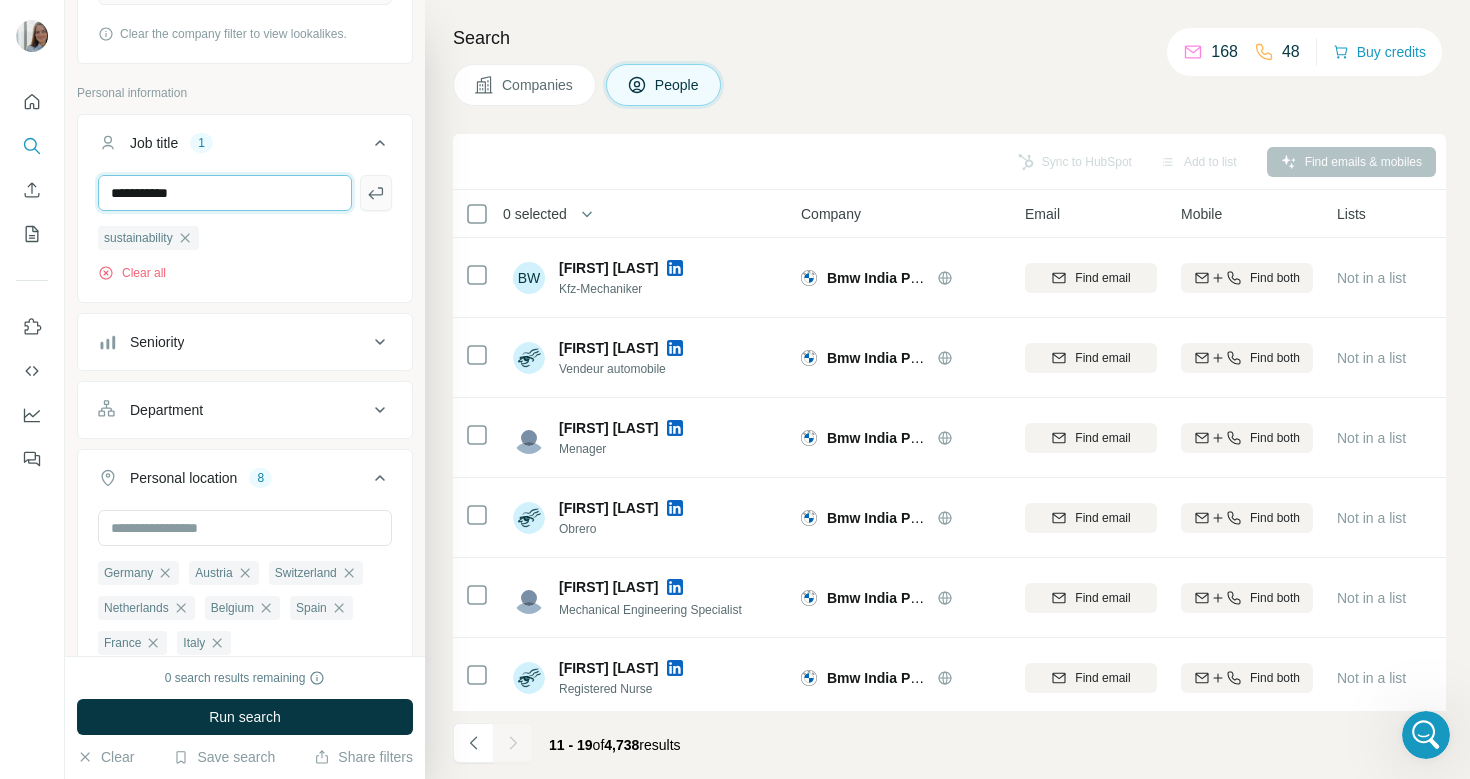 type on "**********" 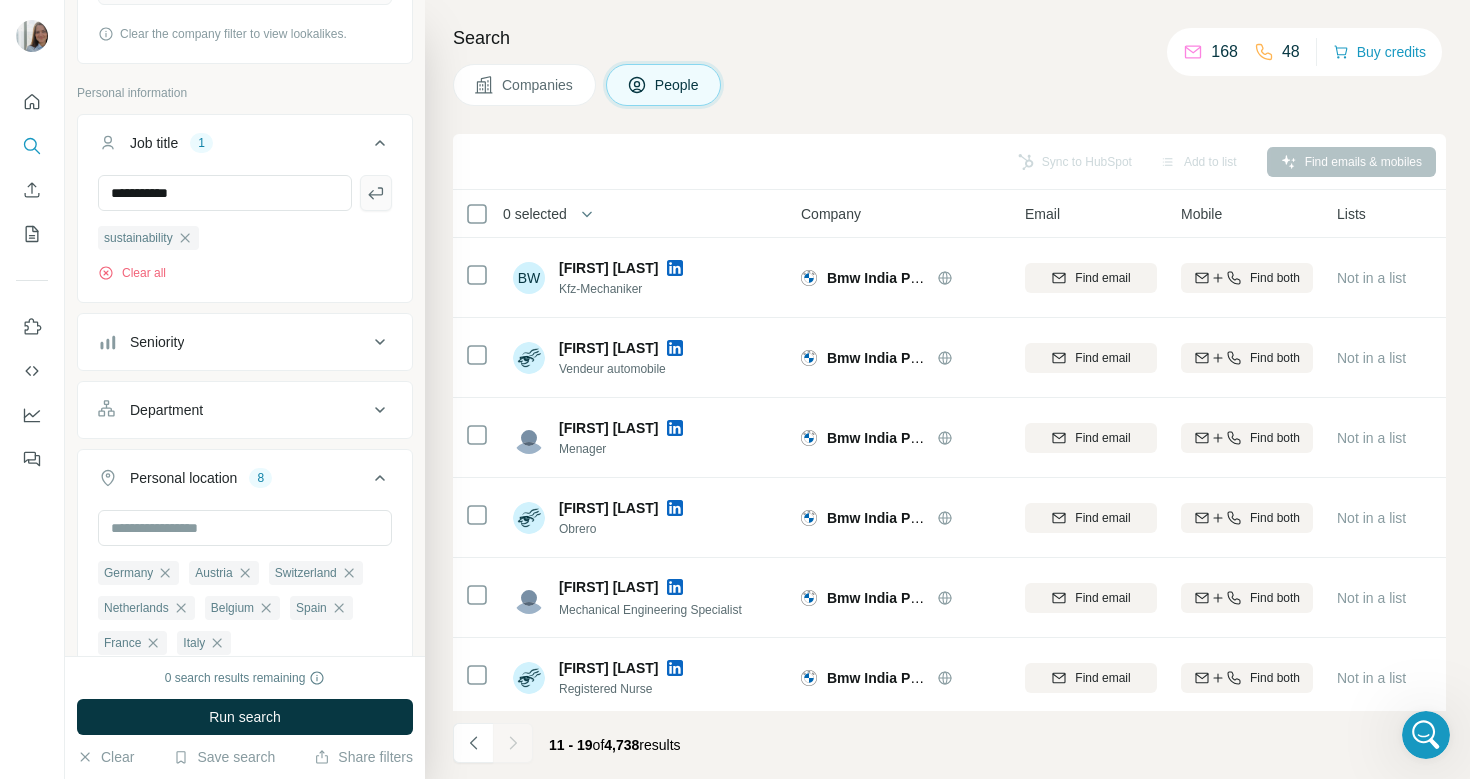 click at bounding box center [376, 193] 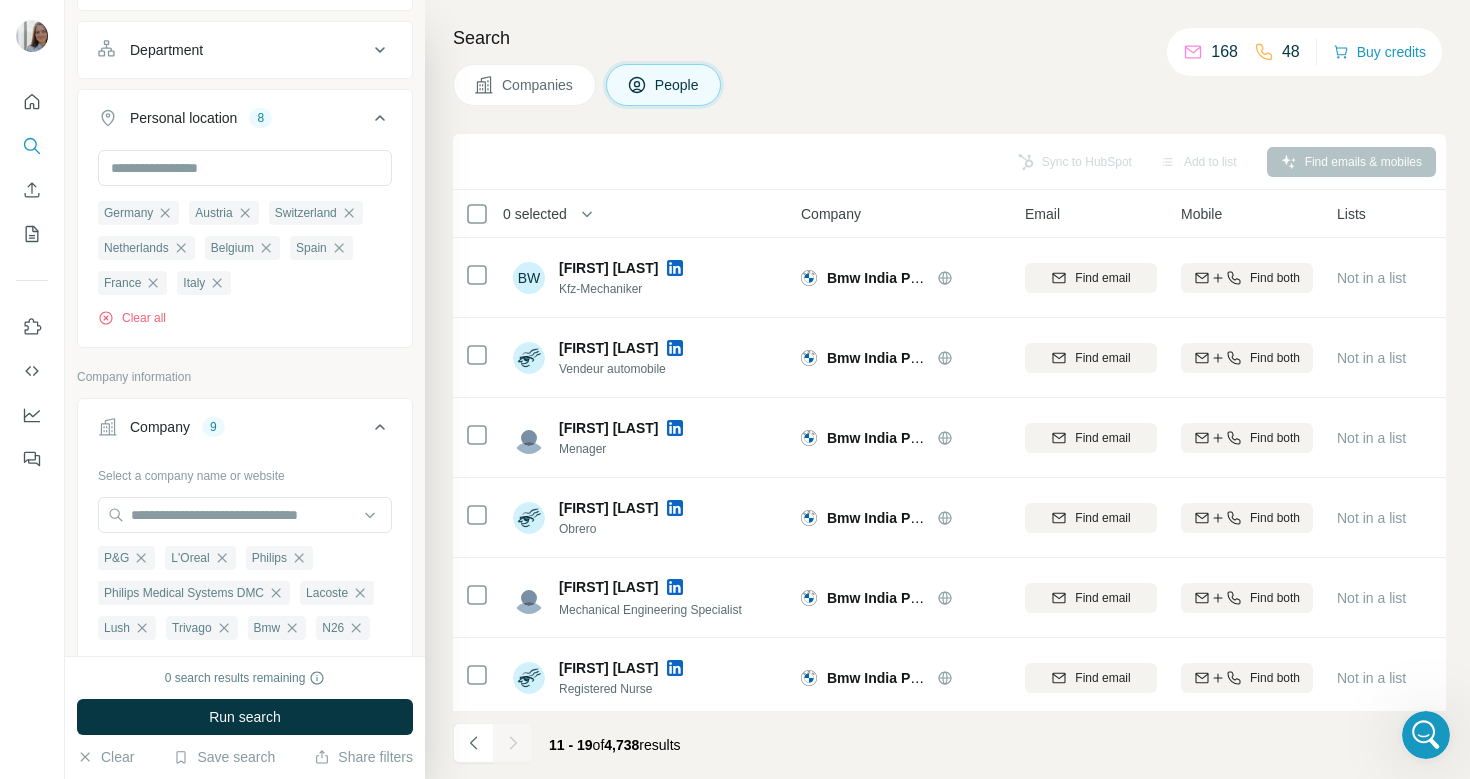 scroll, scrollTop: 649, scrollLeft: 0, axis: vertical 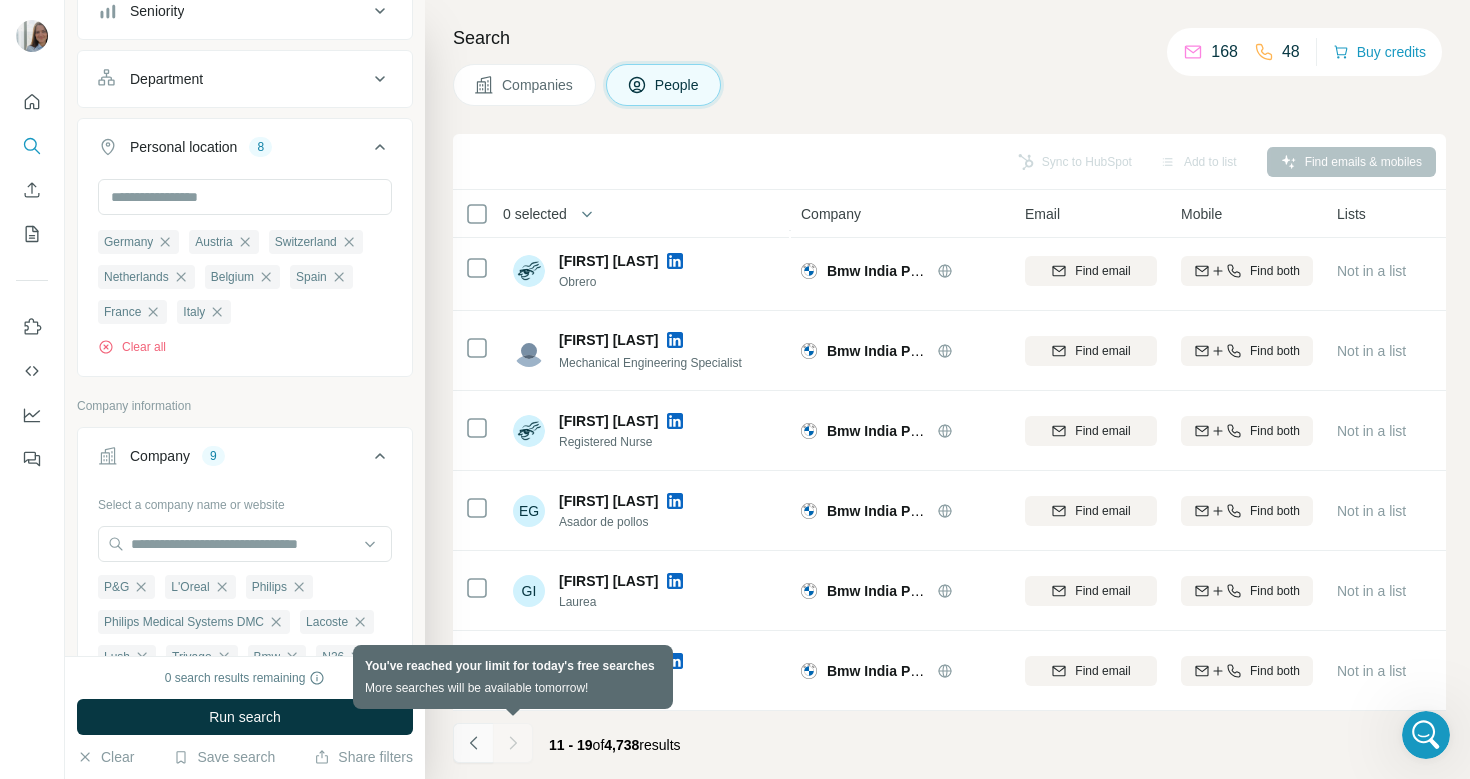 click 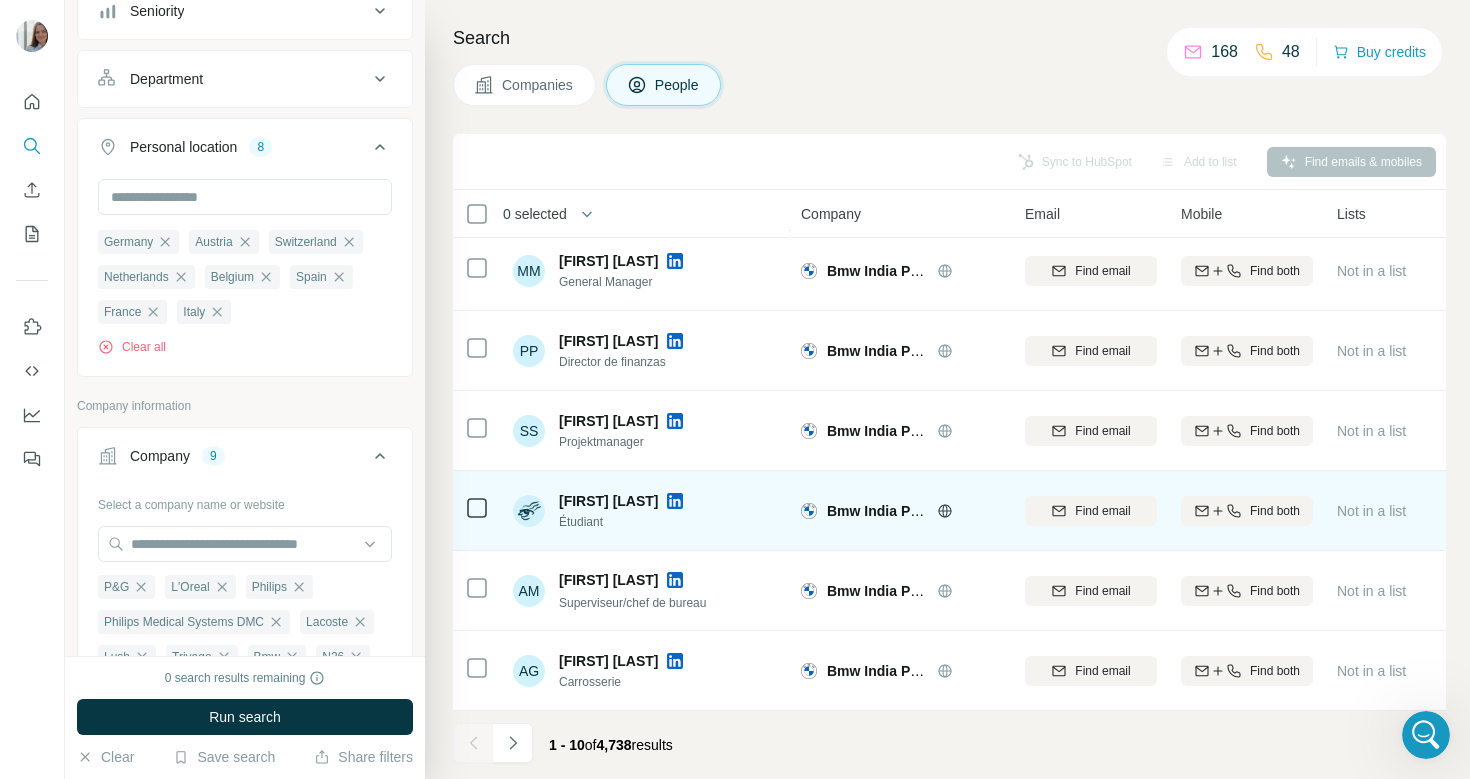 scroll, scrollTop: 0, scrollLeft: 0, axis: both 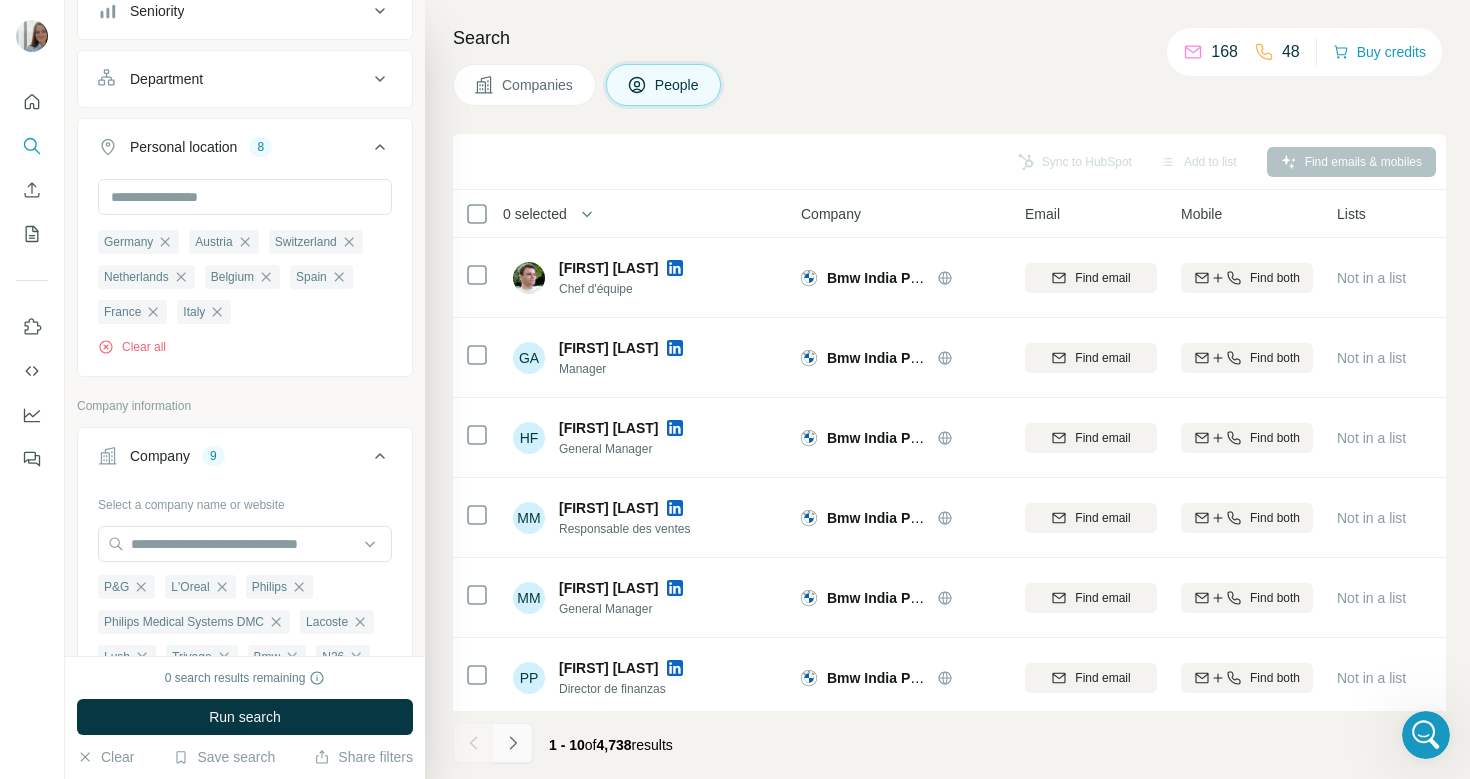 click 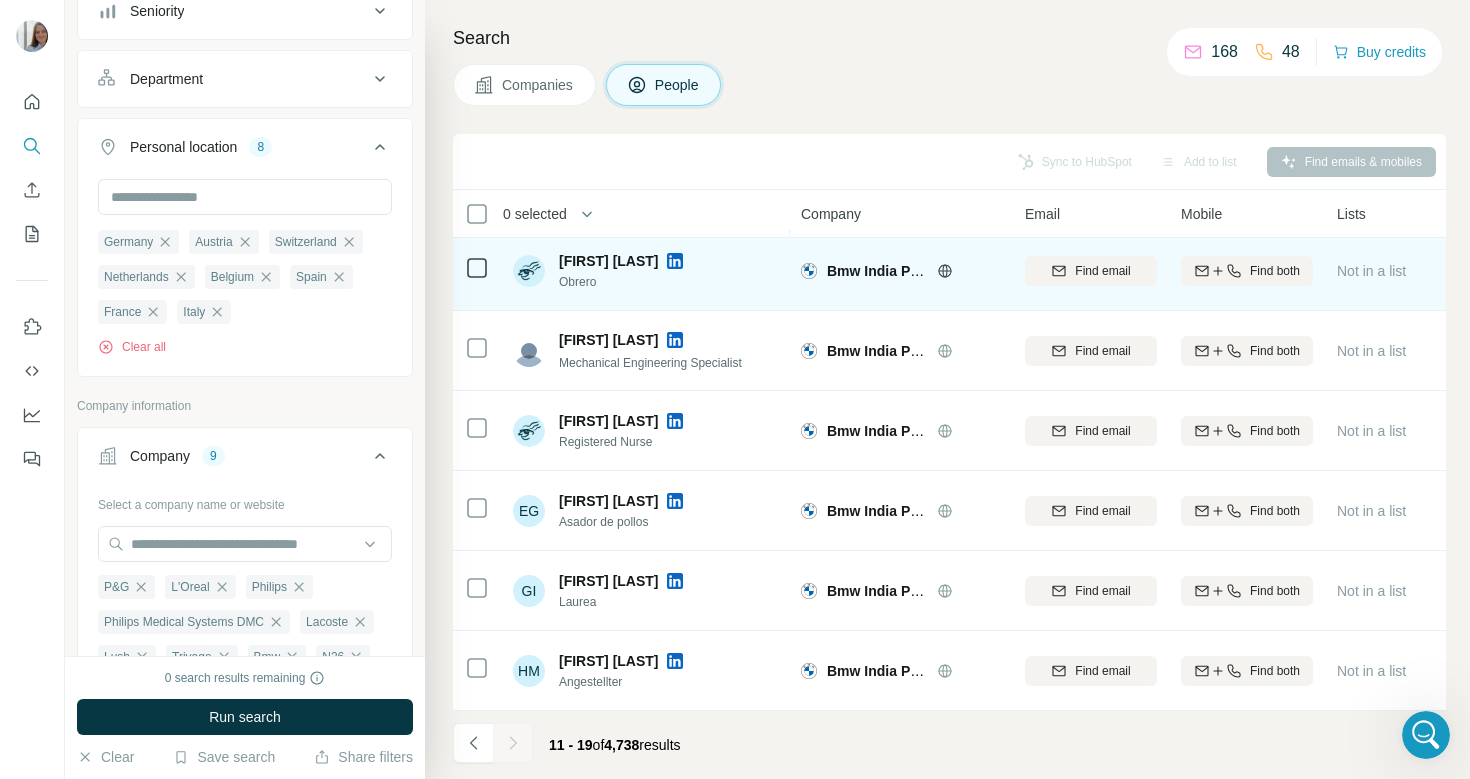 scroll, scrollTop: 0, scrollLeft: 0, axis: both 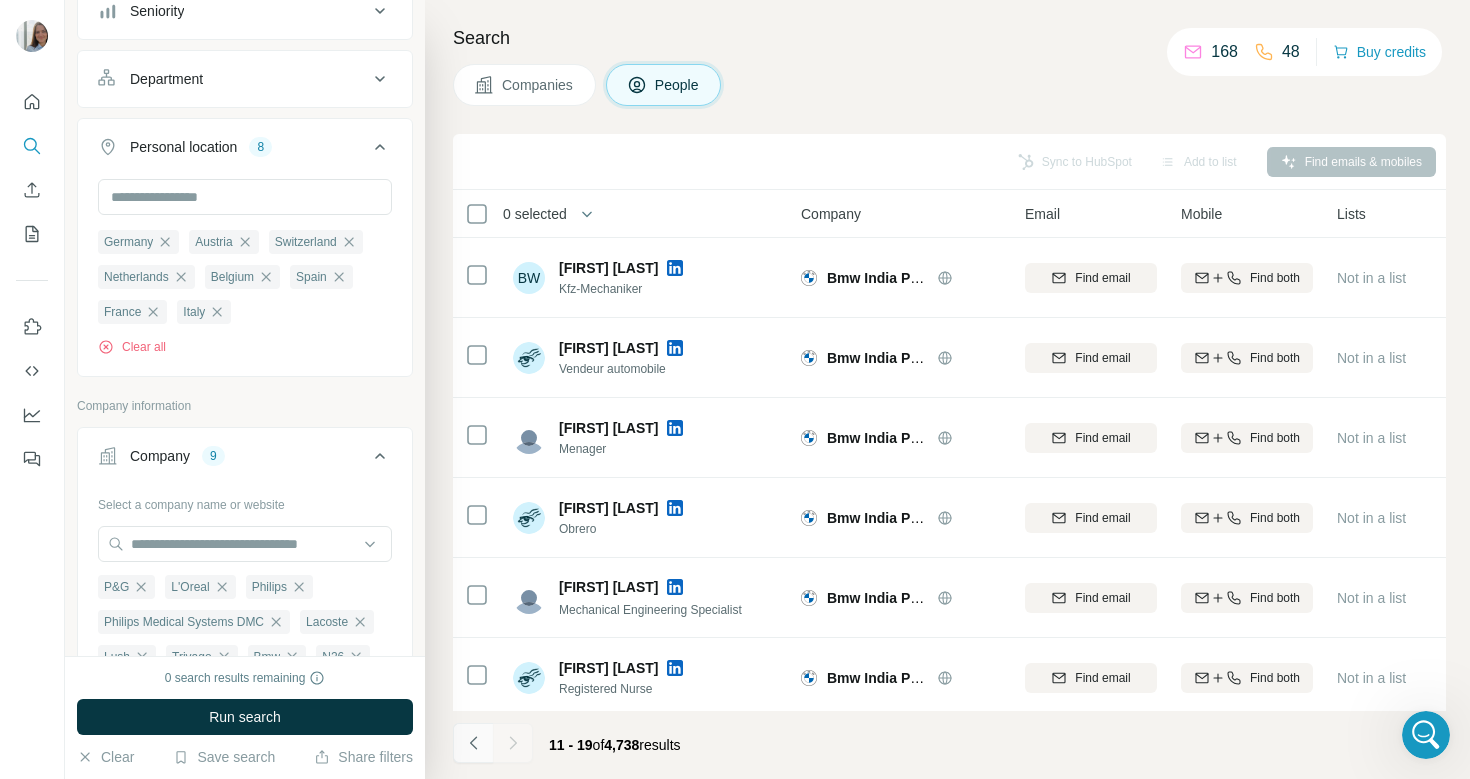 click 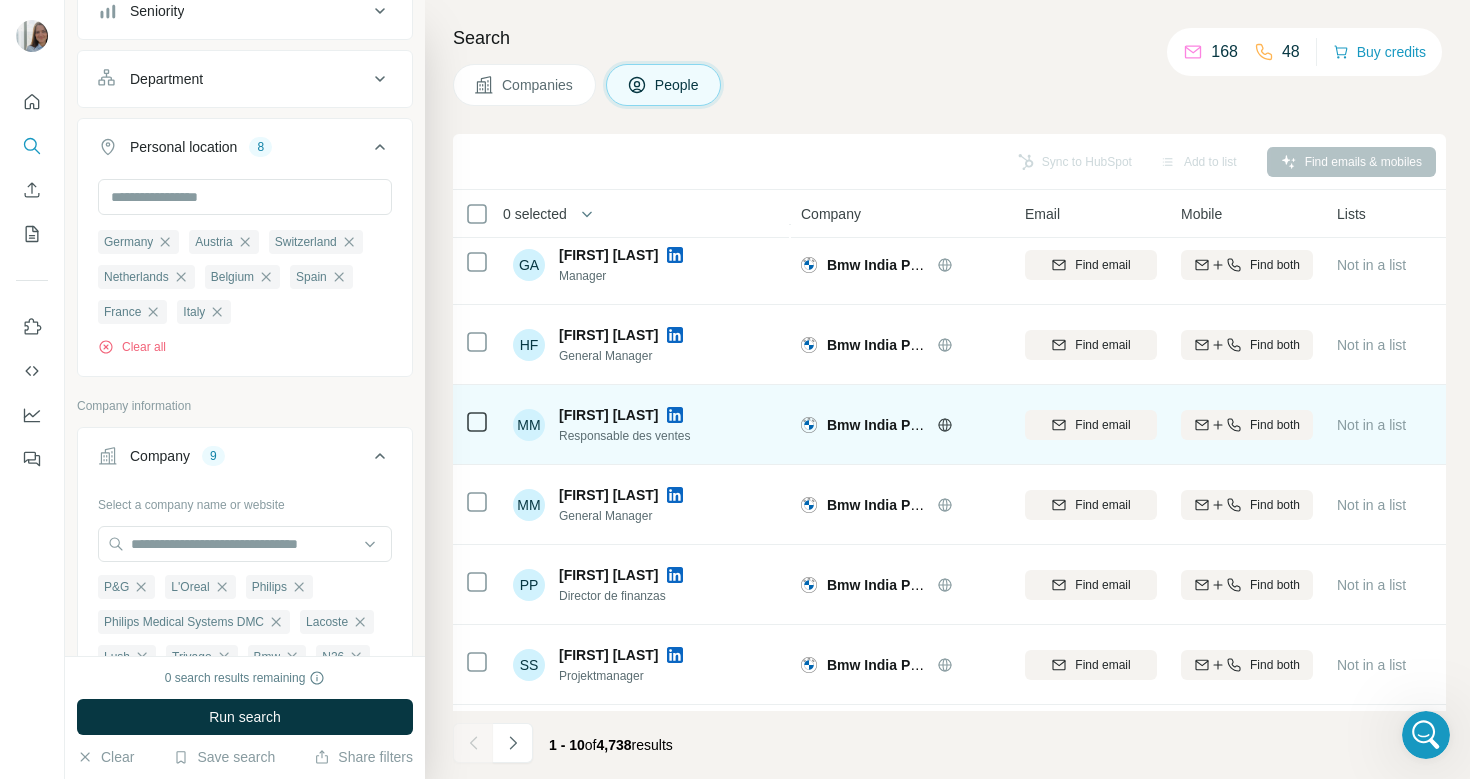 scroll, scrollTop: 0, scrollLeft: 0, axis: both 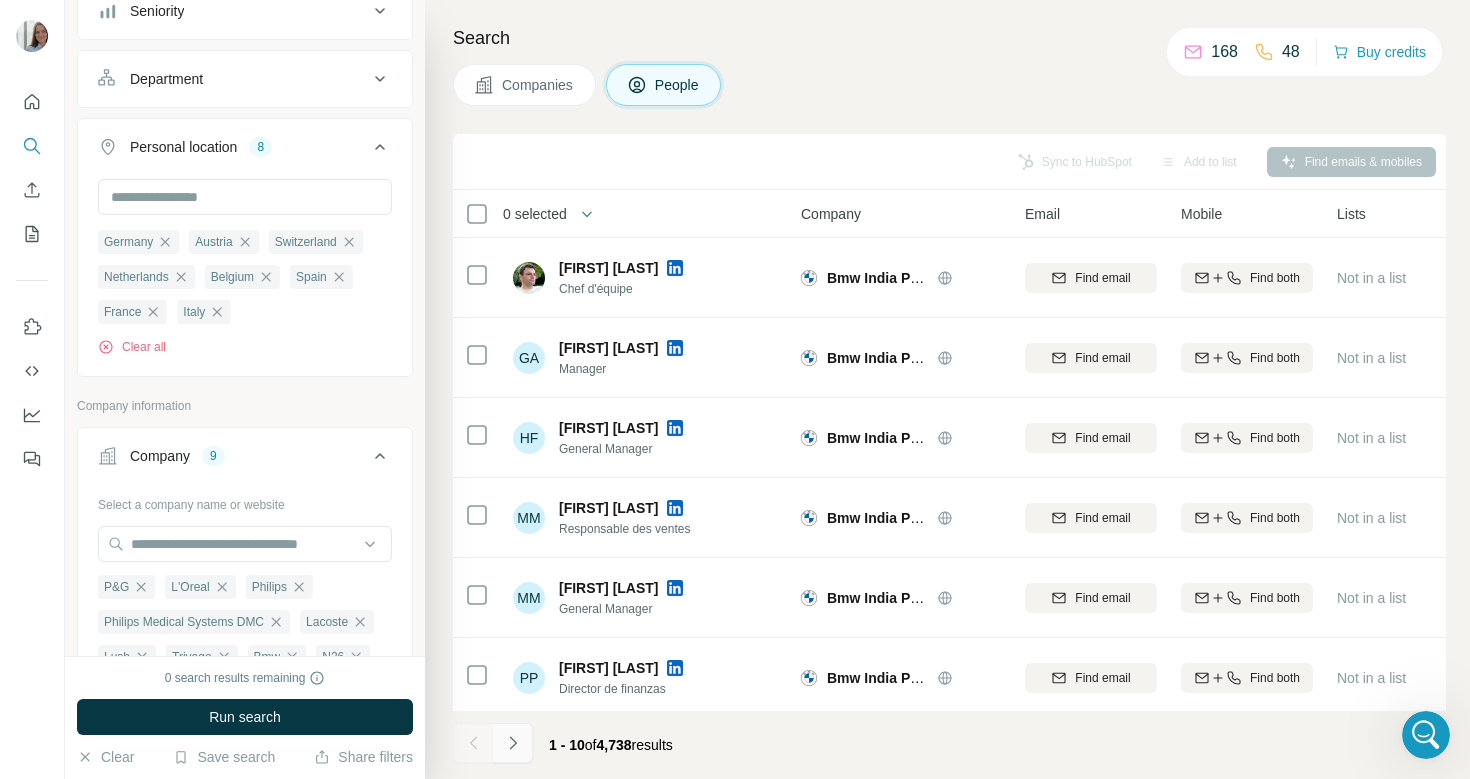 click 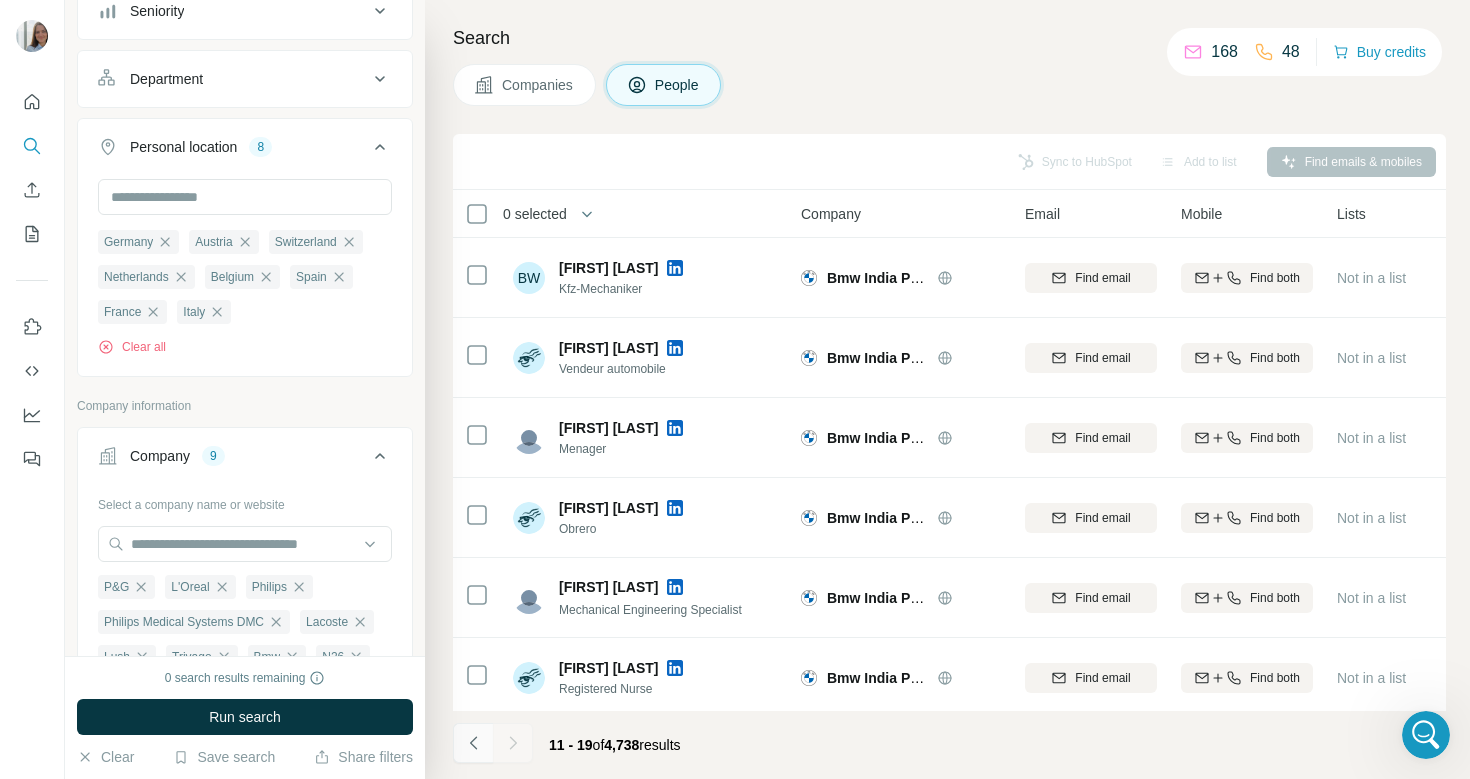click at bounding box center [473, 743] 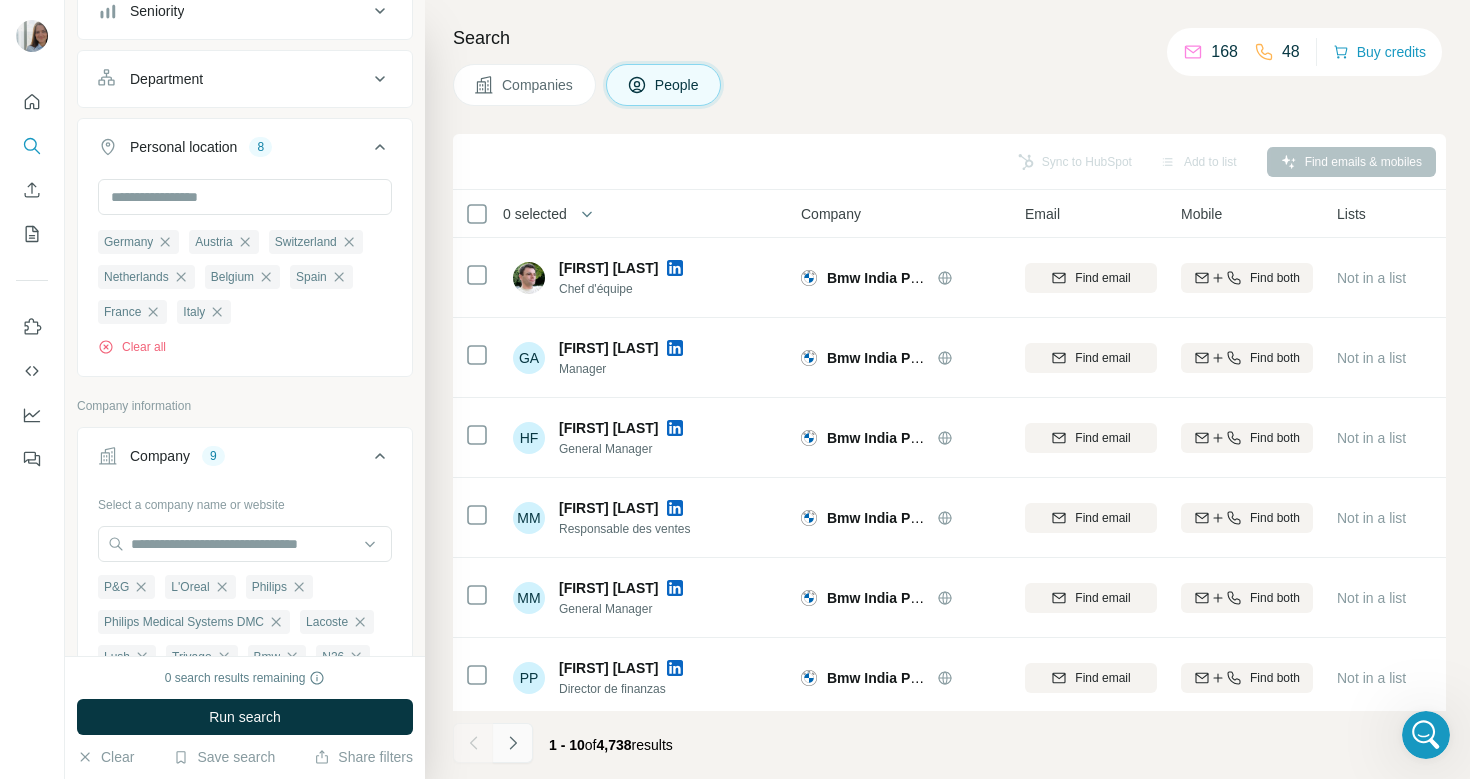 click 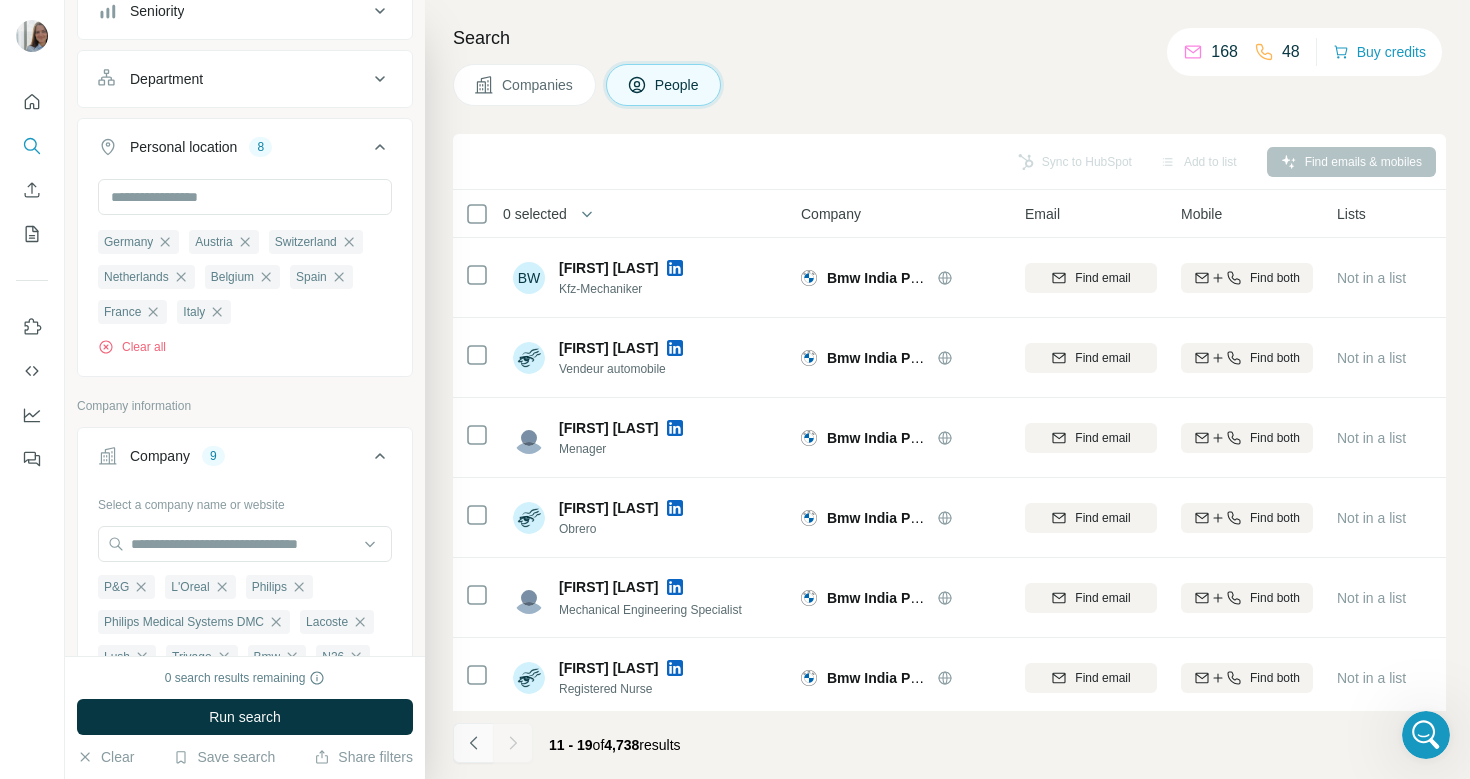 click 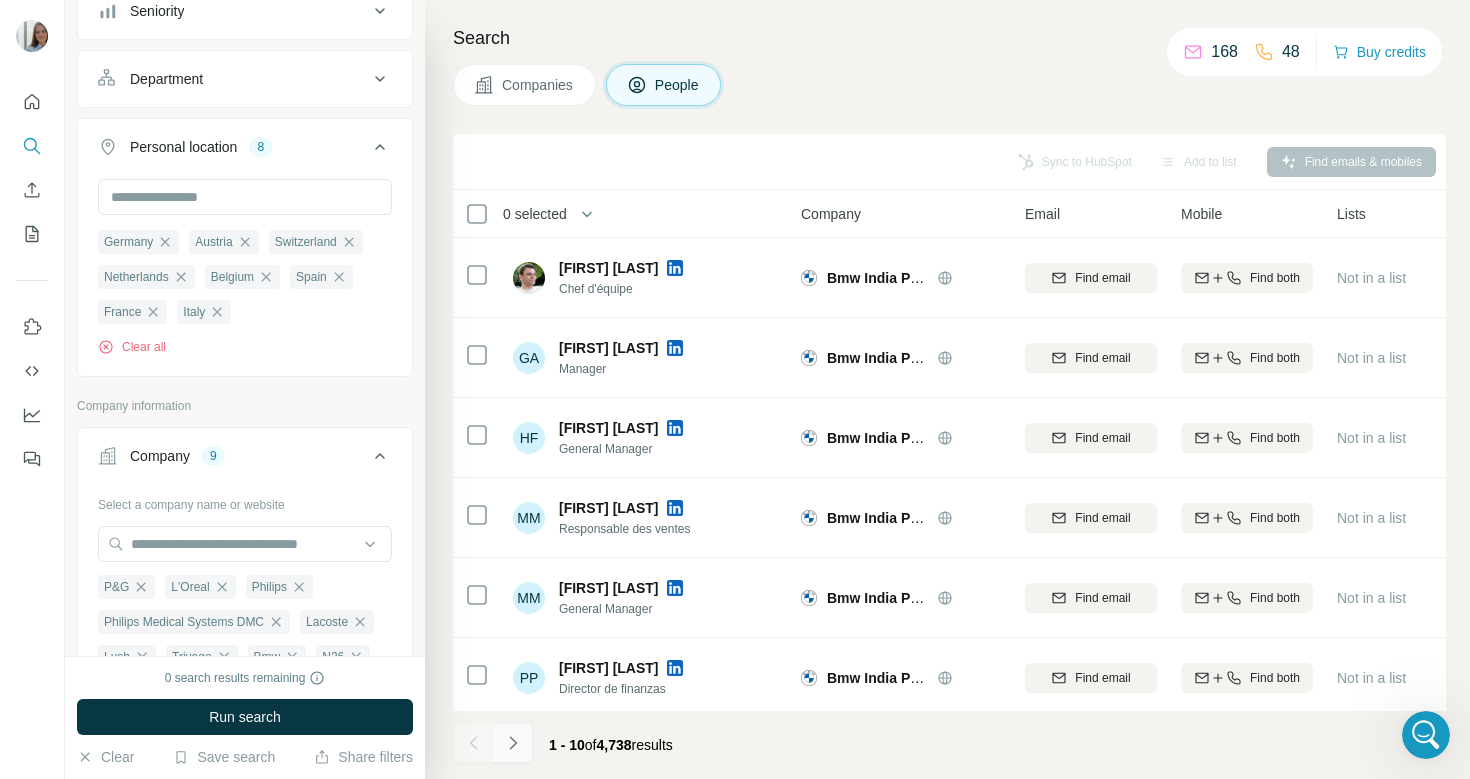 click 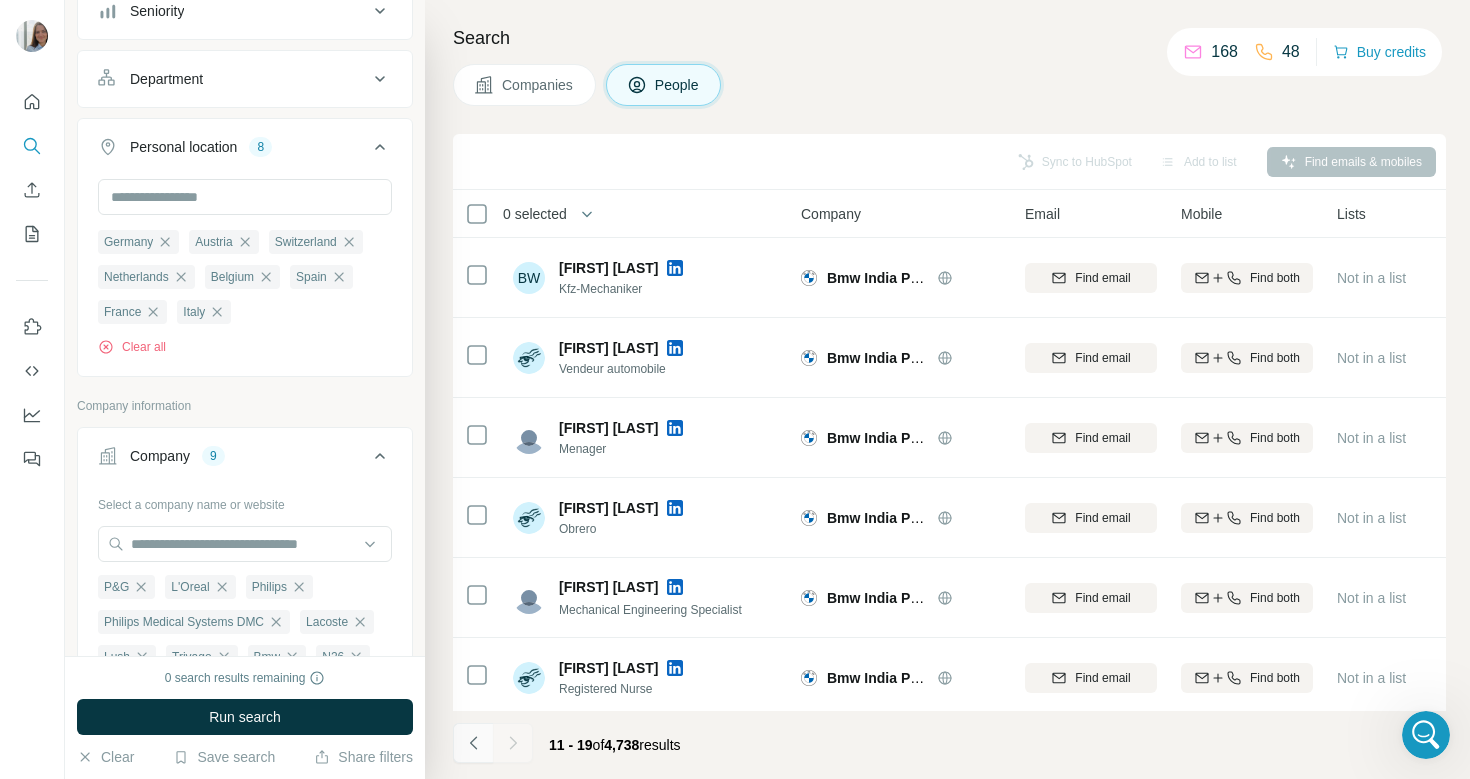 click 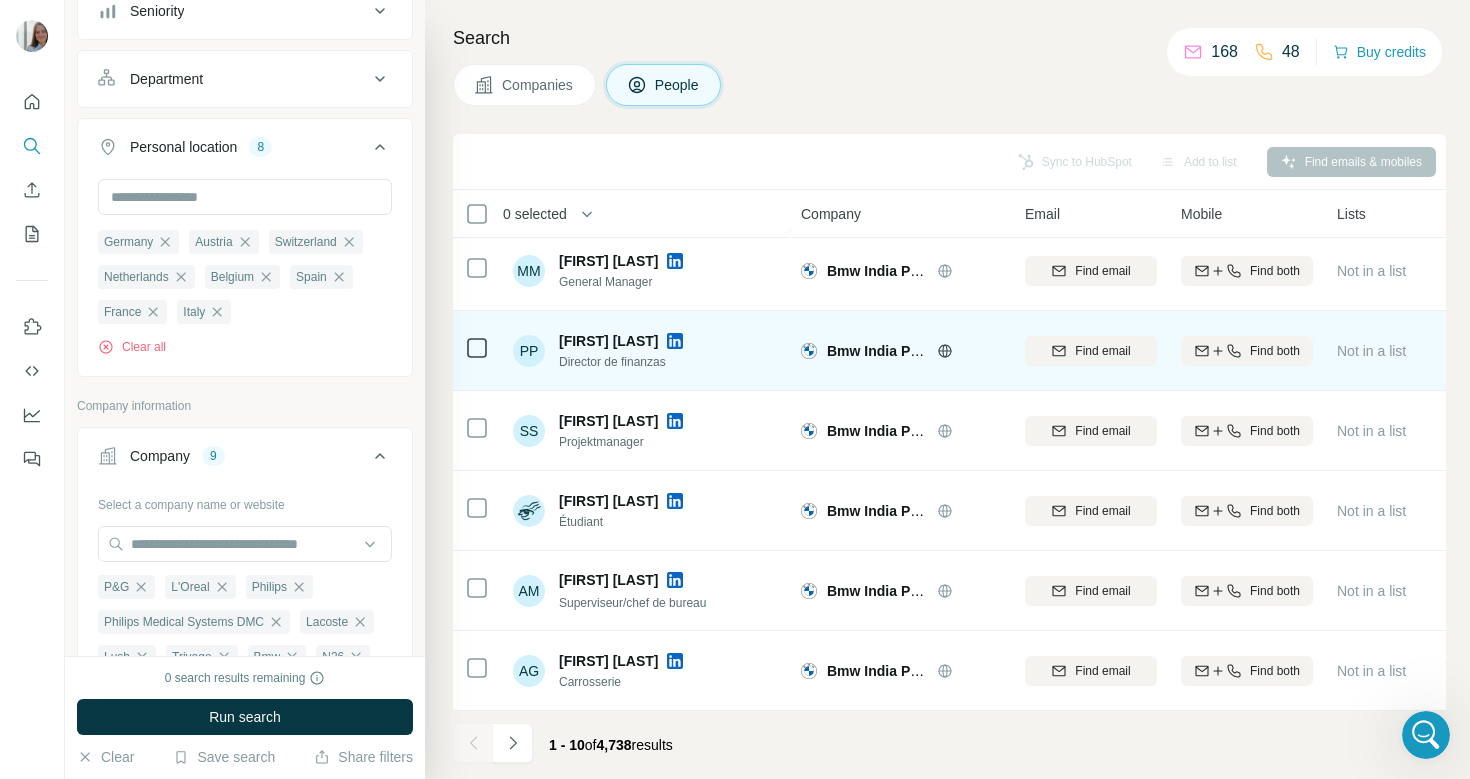 scroll, scrollTop: 0, scrollLeft: 0, axis: both 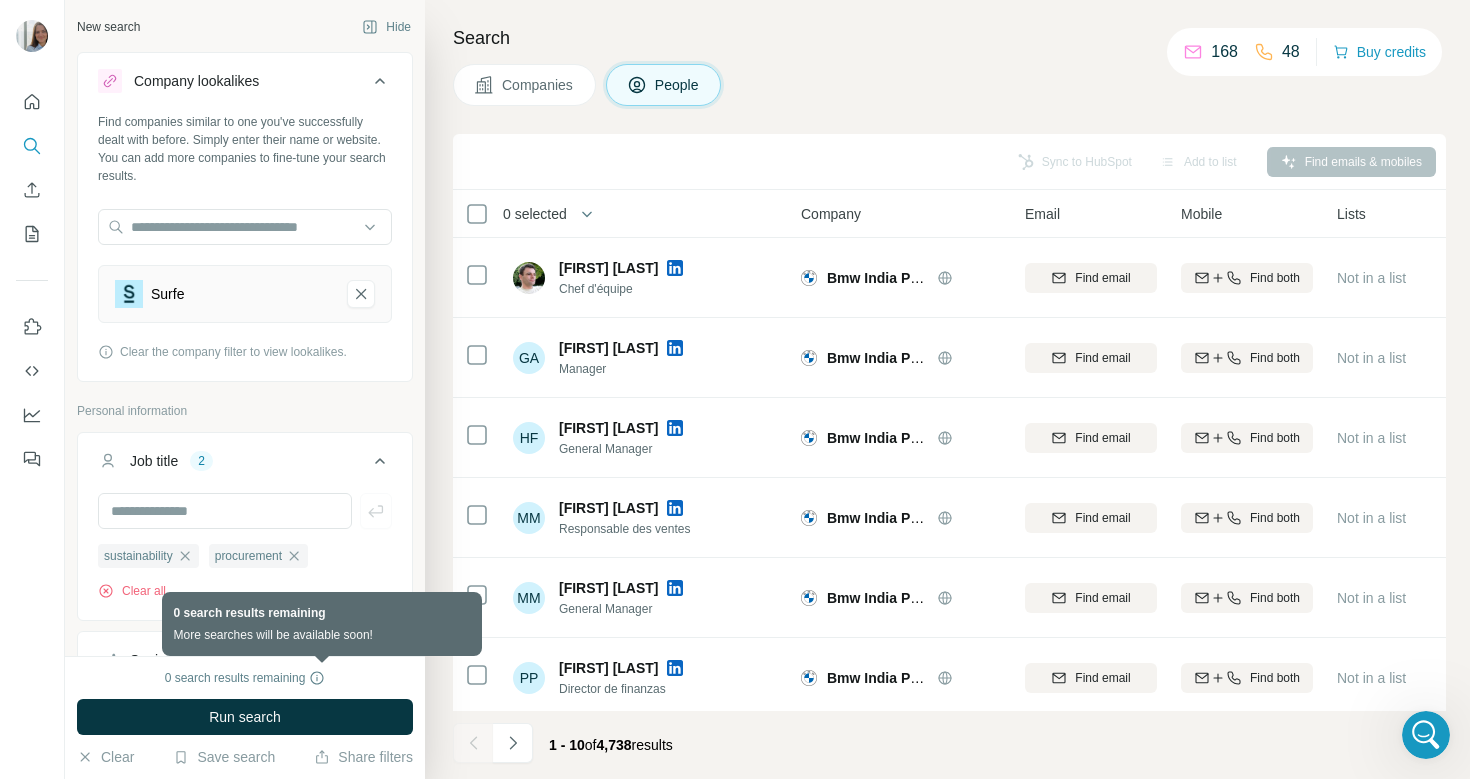 click 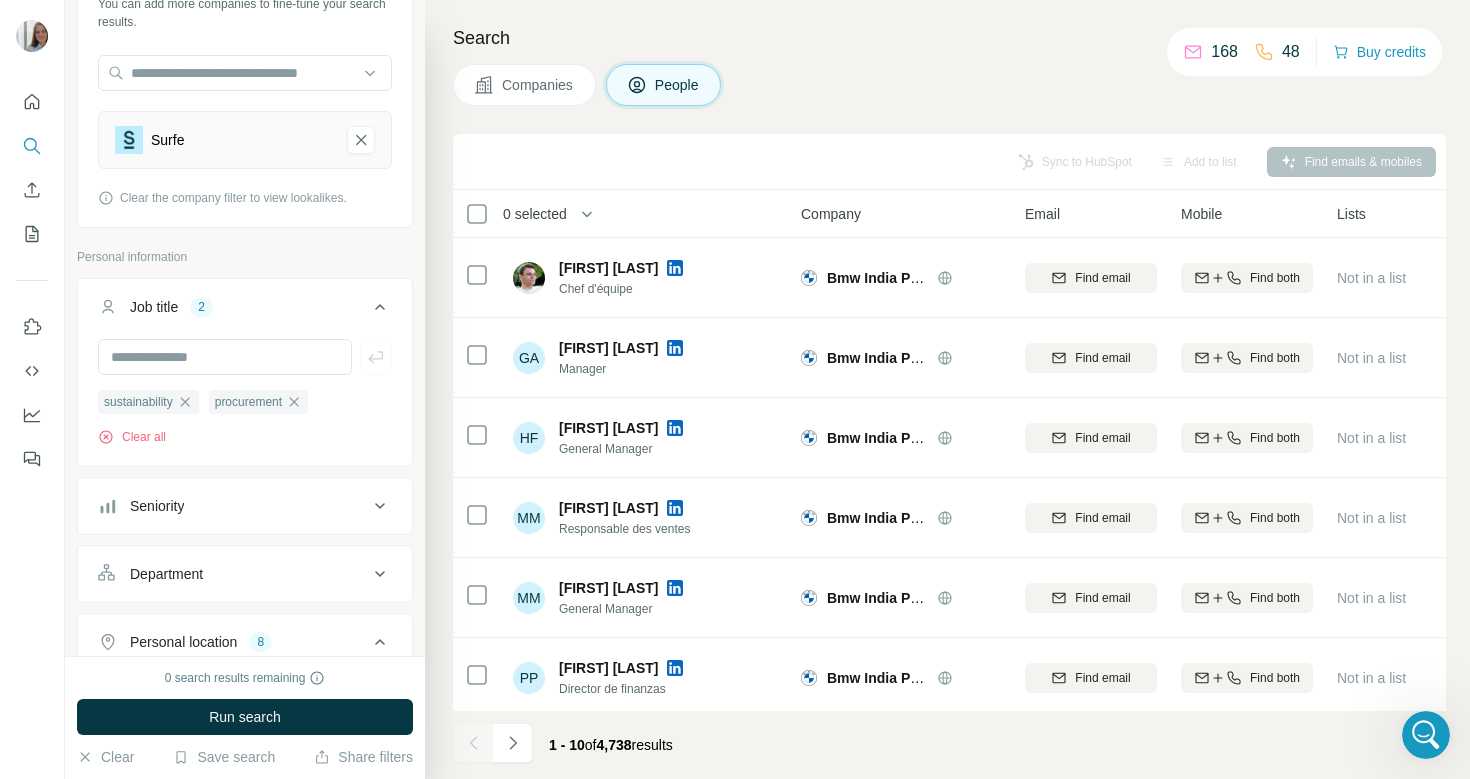 scroll, scrollTop: 0, scrollLeft: 0, axis: both 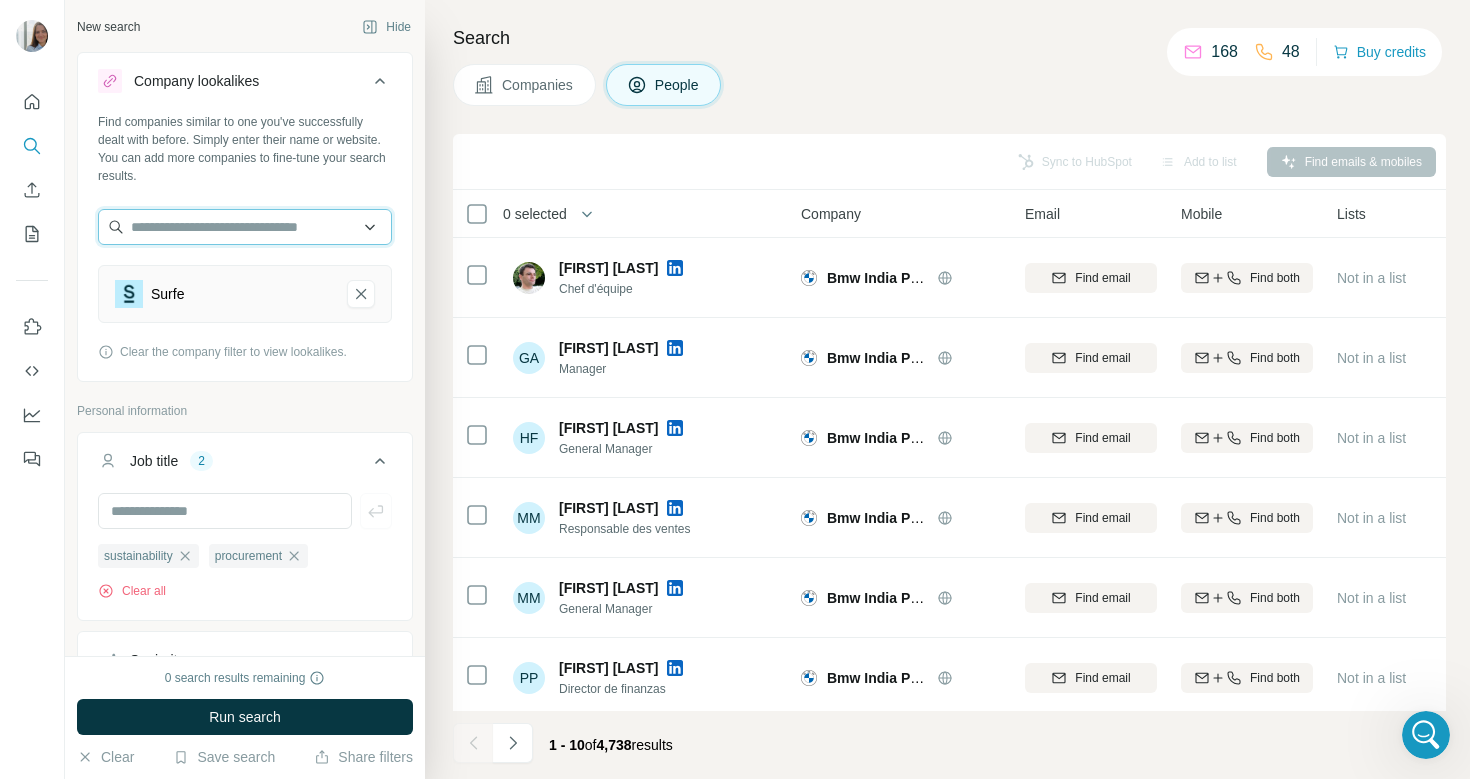 click at bounding box center [245, 227] 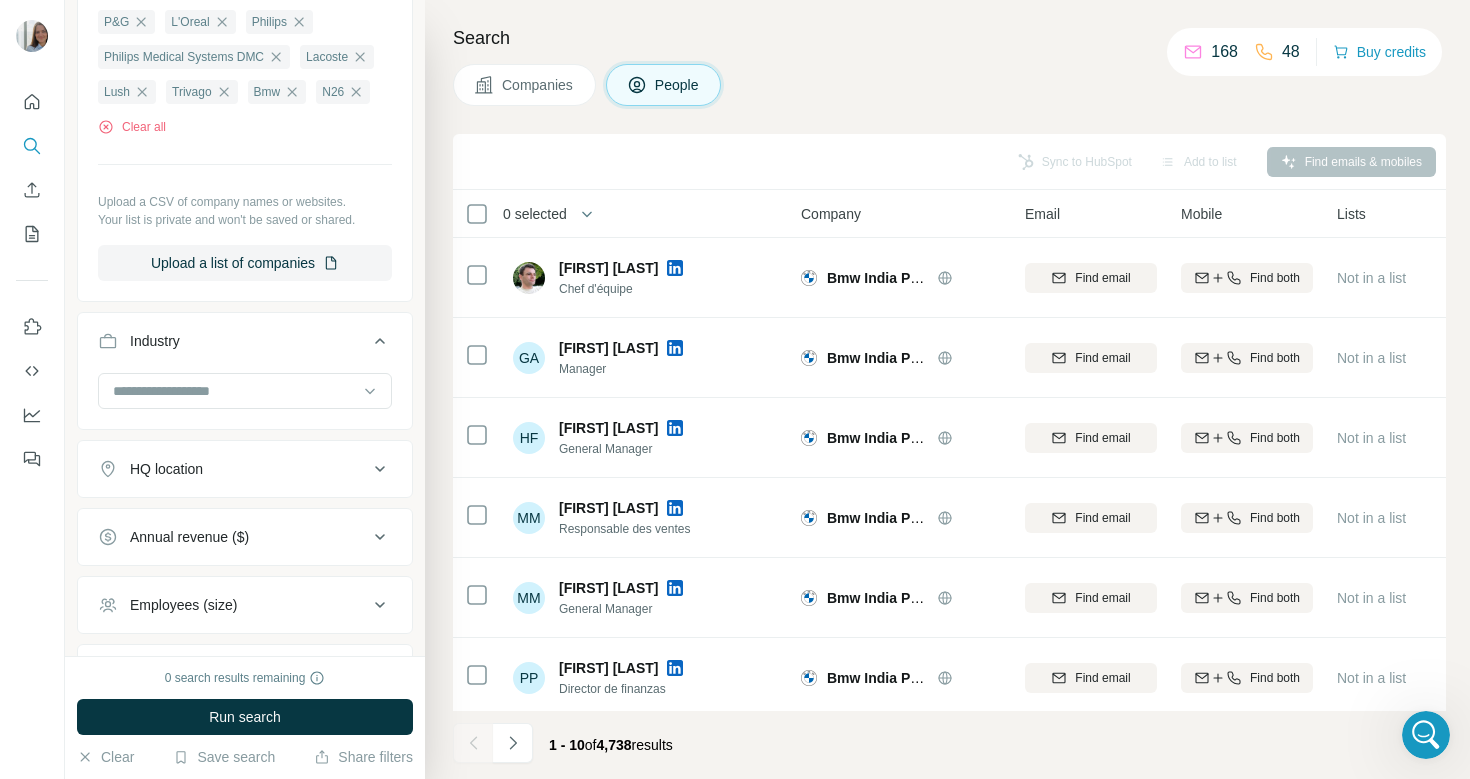 scroll, scrollTop: 1387, scrollLeft: 0, axis: vertical 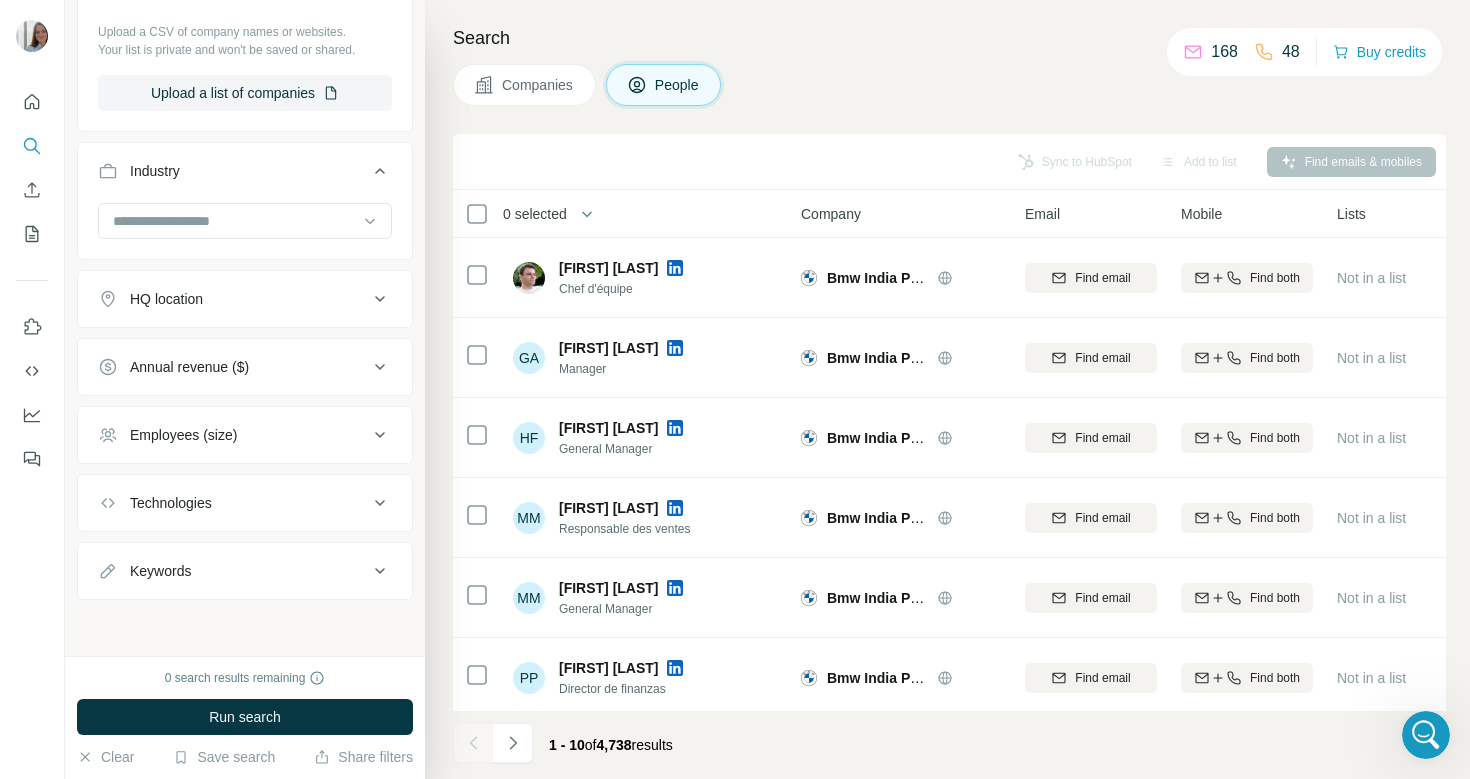 click on "HQ location" at bounding box center (166, 299) 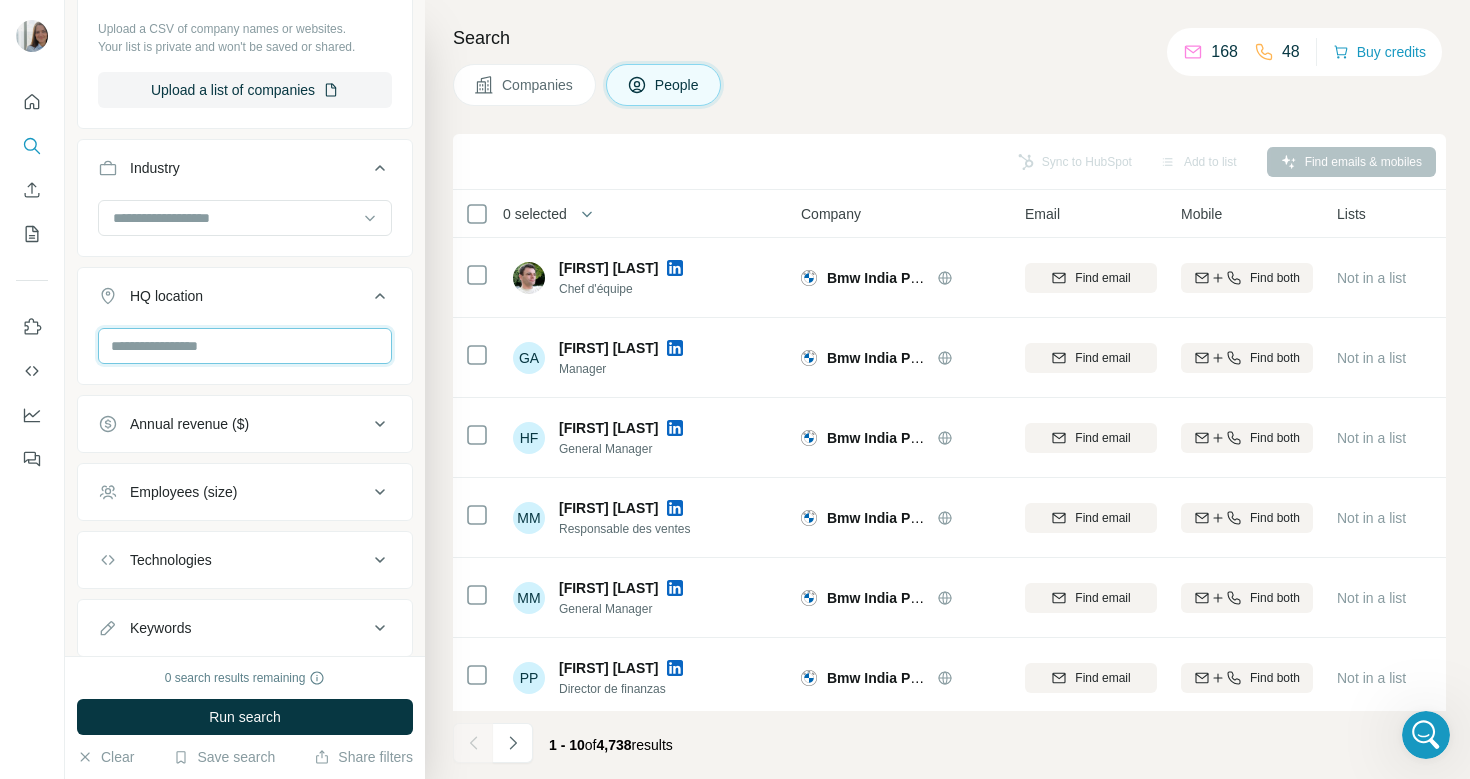 click at bounding box center (245, 346) 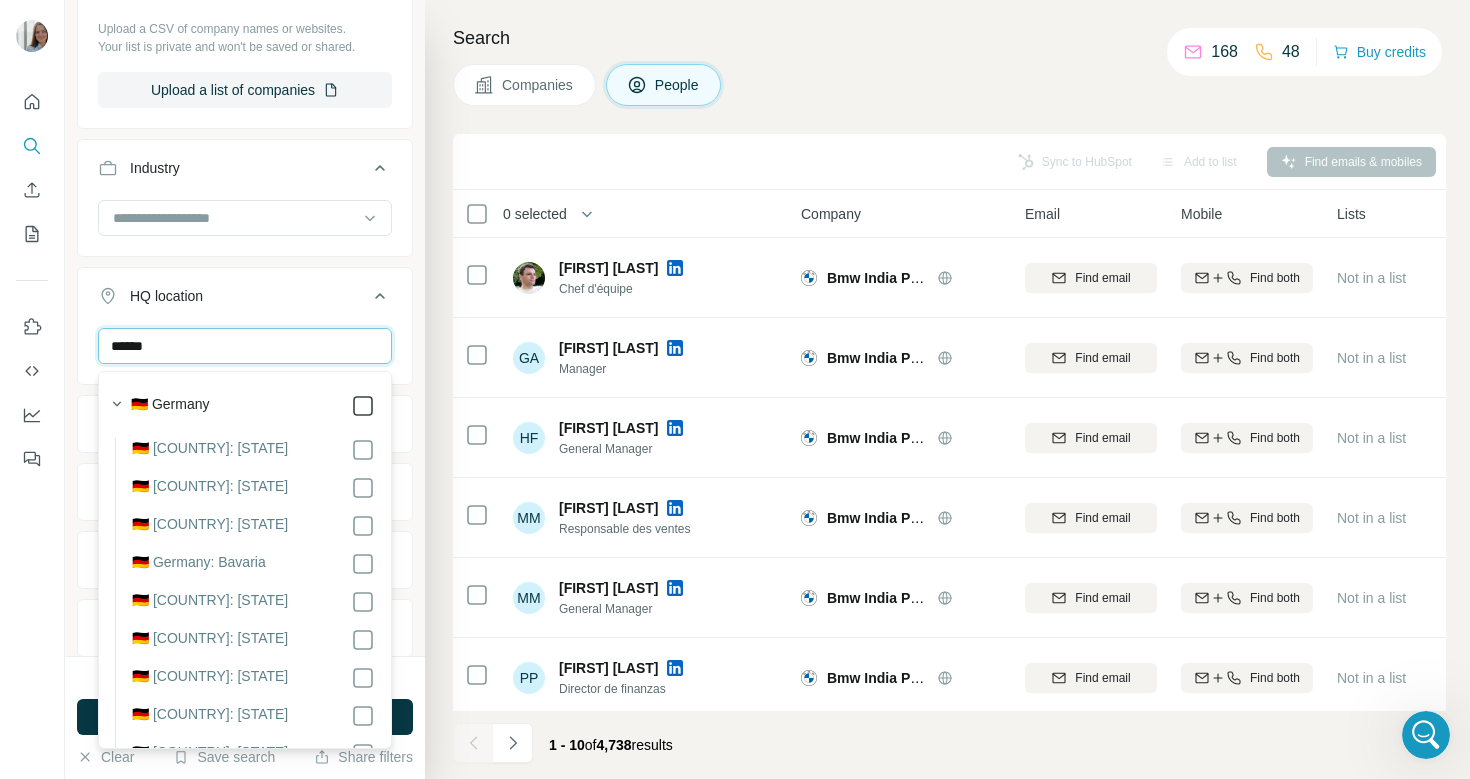 type on "******" 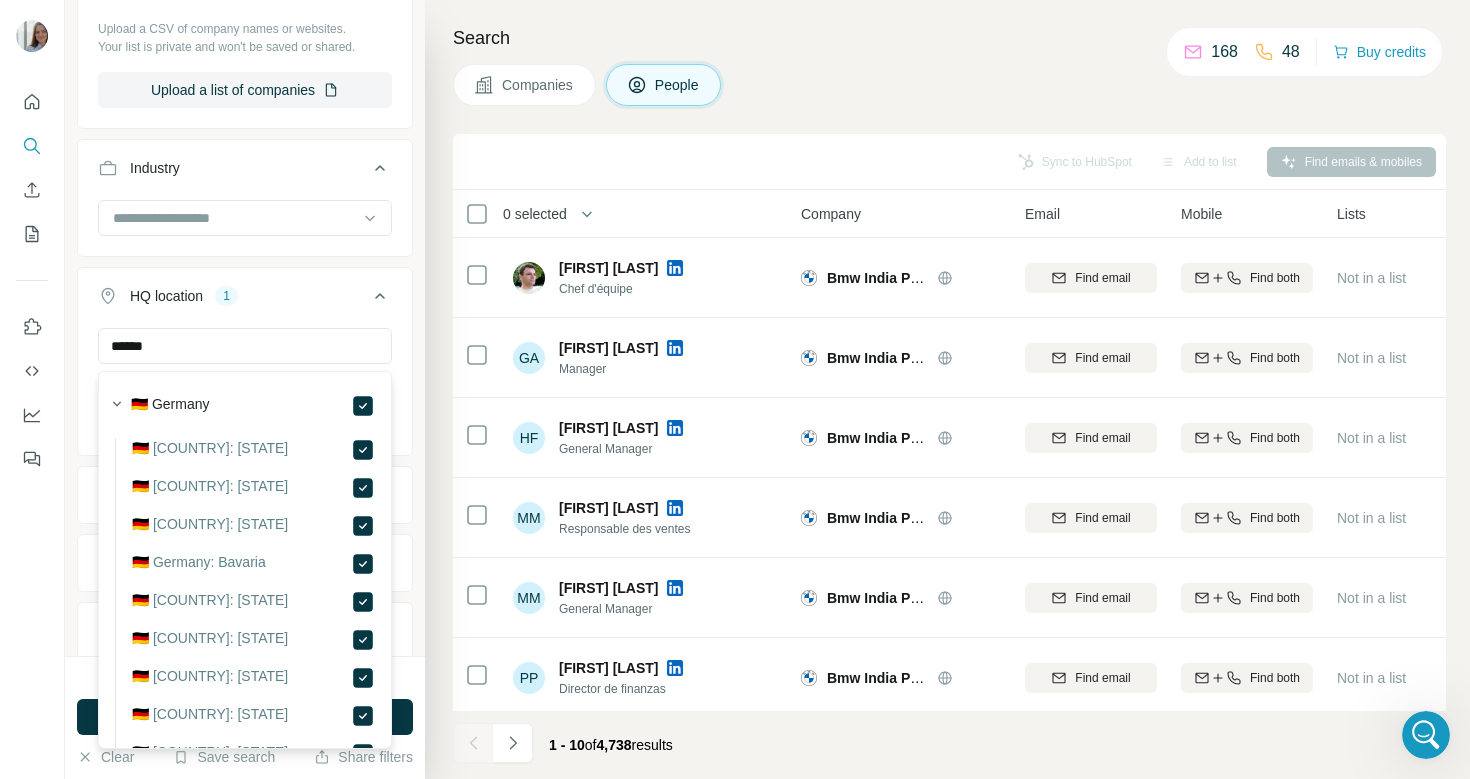 click on "New search Hide Company lookalikes Find companies similar to one you've successfully dealt with before. Simply enter their name or website. You can add more companies to fine-tune your search results. Surfe Clear the company filter to view lookalikes. Personal information Job title 2 sustainability   procurement   Clear all Seniority Department Personal location 8 Germany   Austria   Switzerland   Netherlands   Belgium   Spain   France   Italy   Clear all Company information Company 9 Select a company name or website P&G   L'Oreal   Philips   Philips Medical Systems DMC   Lacoste   Lush   Trivago   Bmw   N26   Clear all Upload a CSV of company names or websites. Your list is private and won't be saved or shared. Upload a list of companies Industry HQ location 1 ****** Germany   Clear all Annual revenue ($) Employees (size) Technologies Keywords" at bounding box center (245, 328) 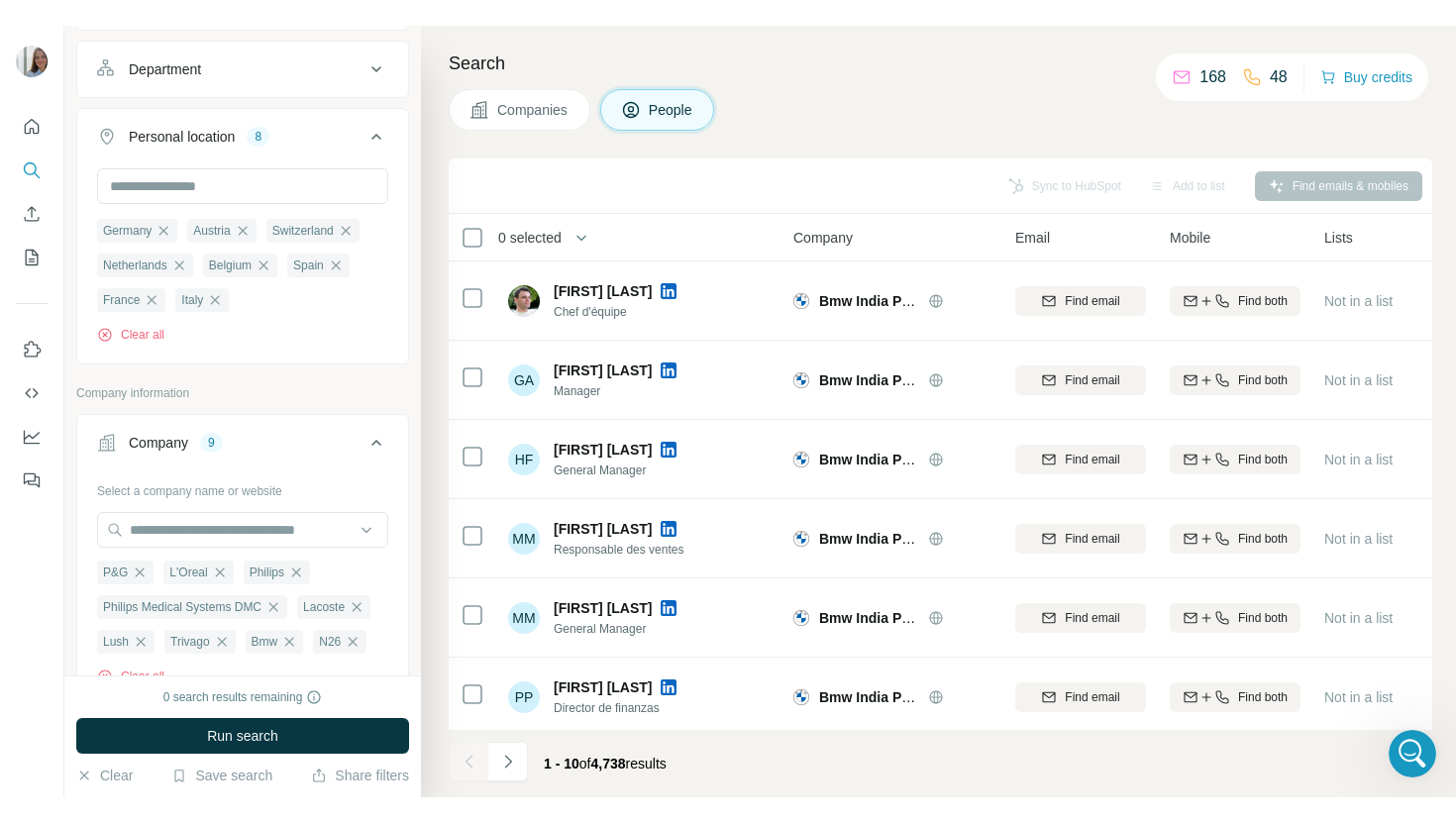 scroll, scrollTop: 674, scrollLeft: 0, axis: vertical 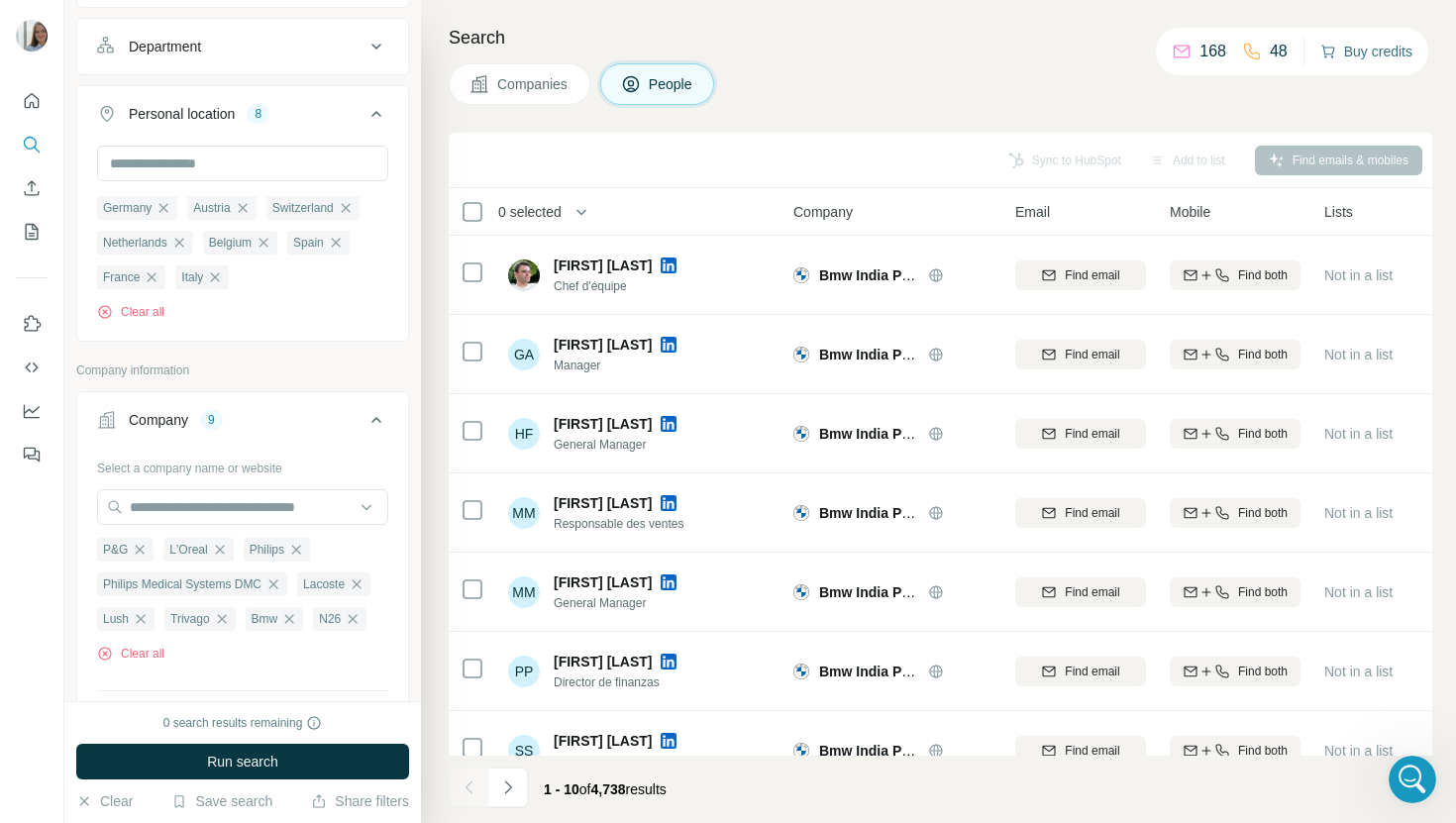 click on "Buy credits" at bounding box center [1366, 51] 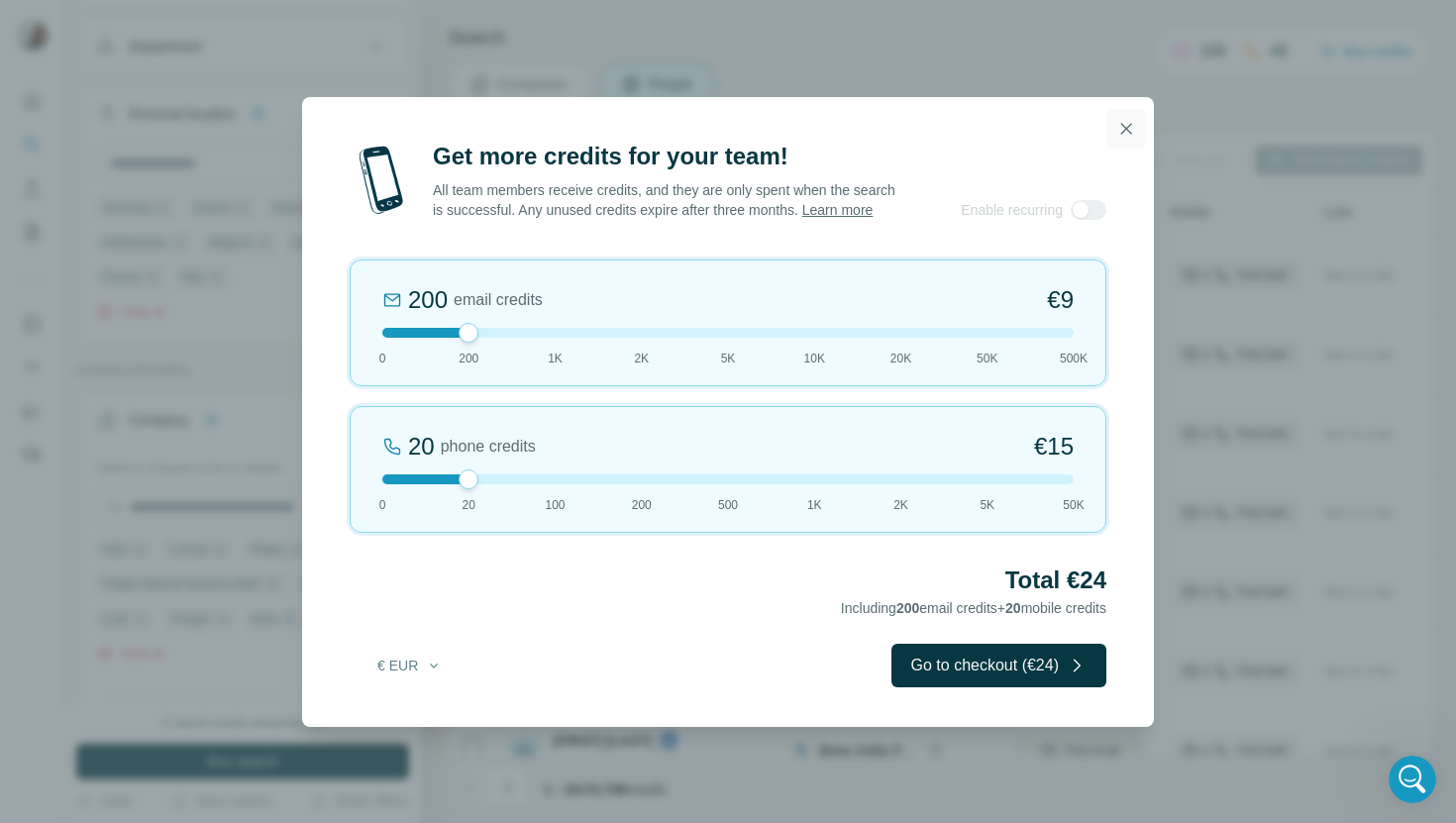 click 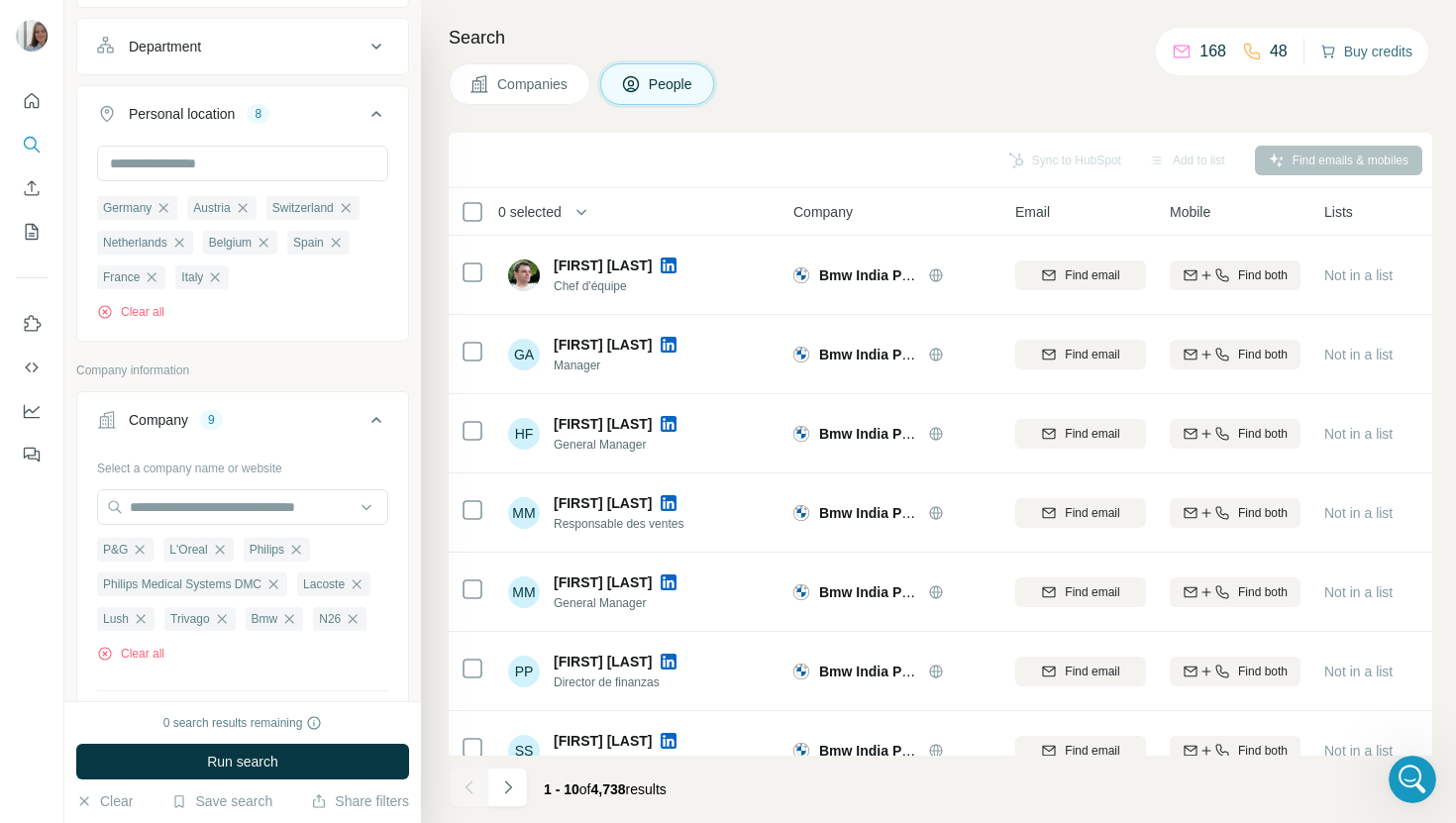 click on "Buy credits" at bounding box center (1366, 51) 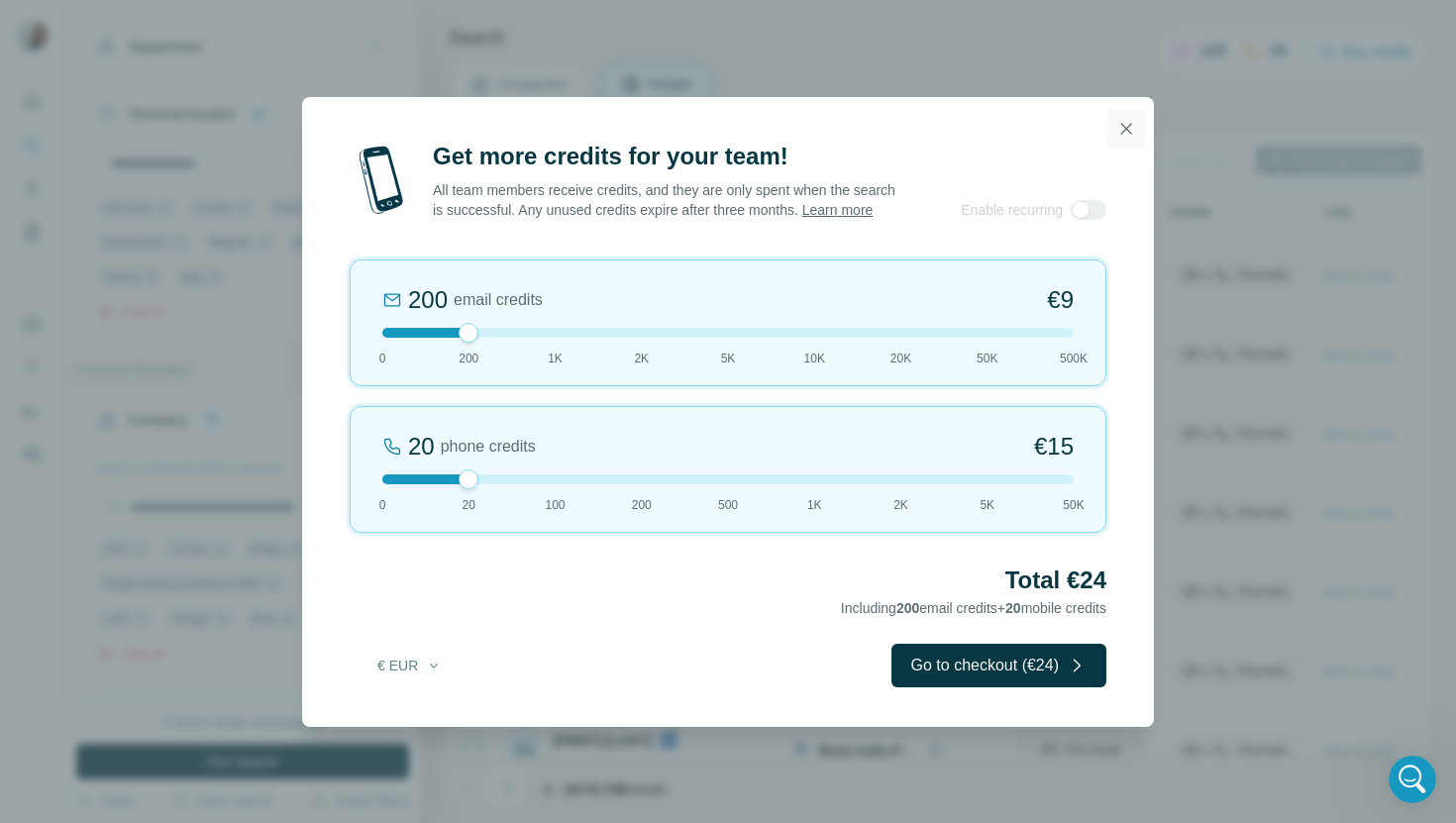 click 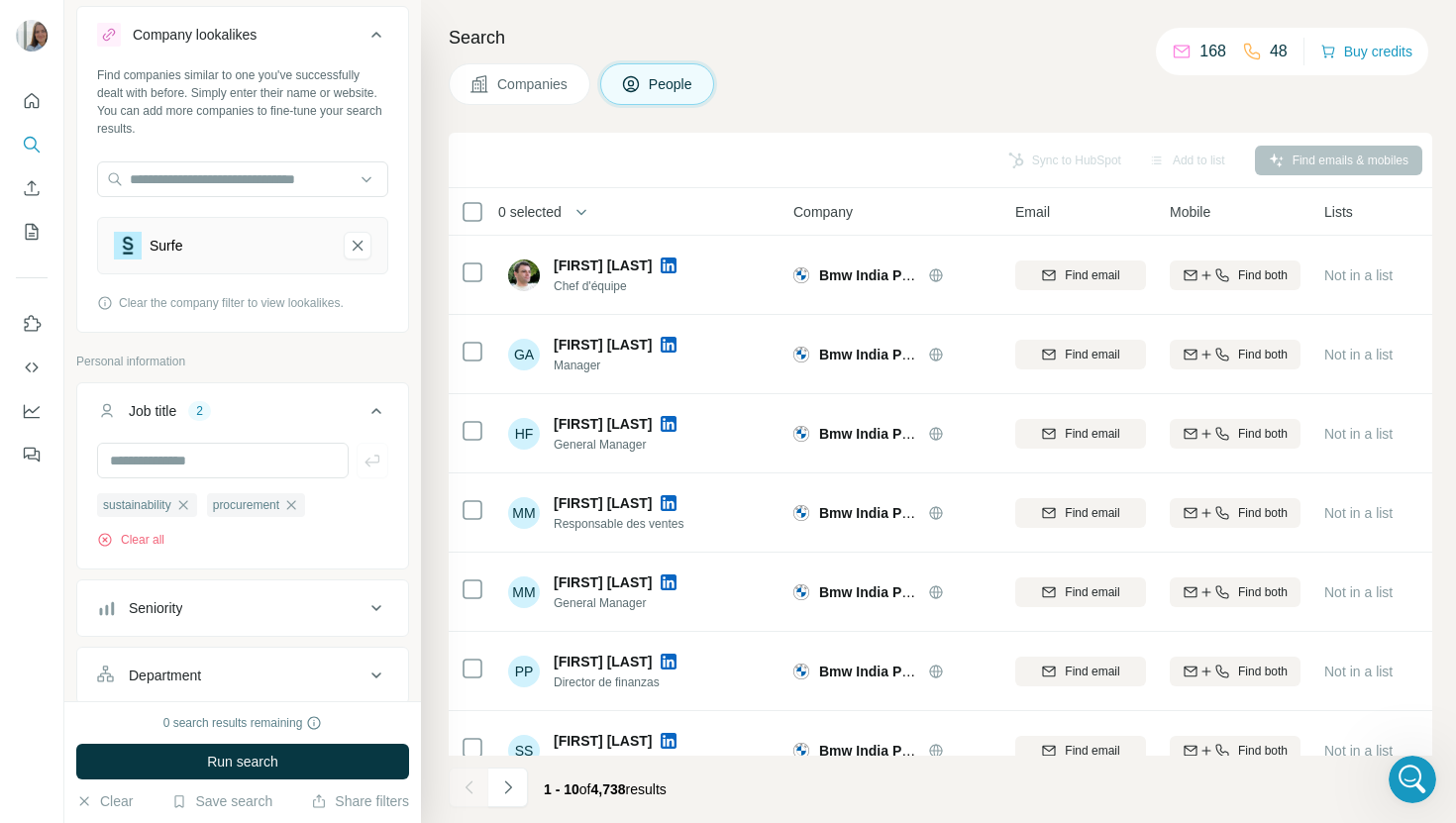 scroll, scrollTop: 0, scrollLeft: 0, axis: both 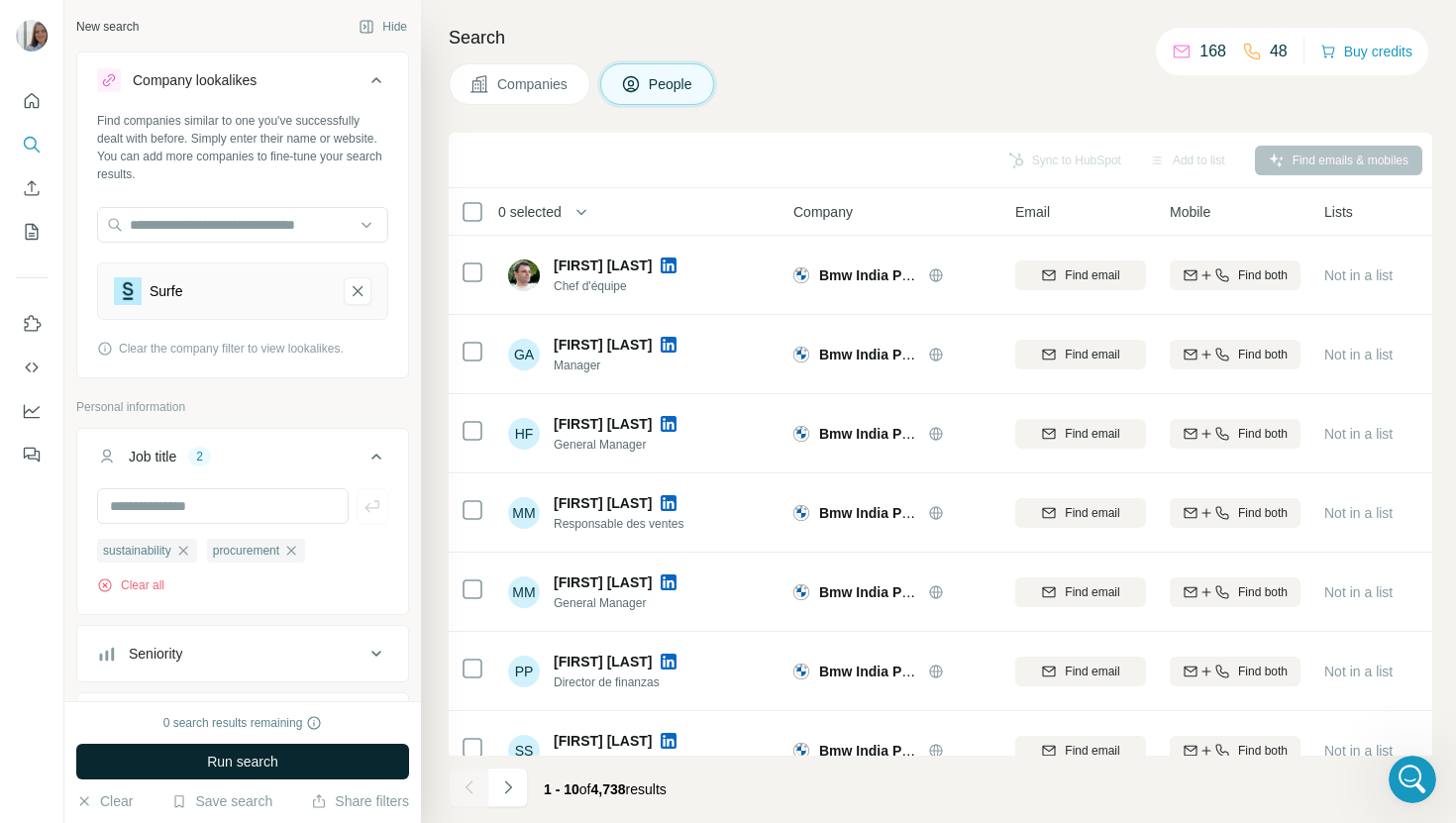 click on "Run search" at bounding box center (243, 762) 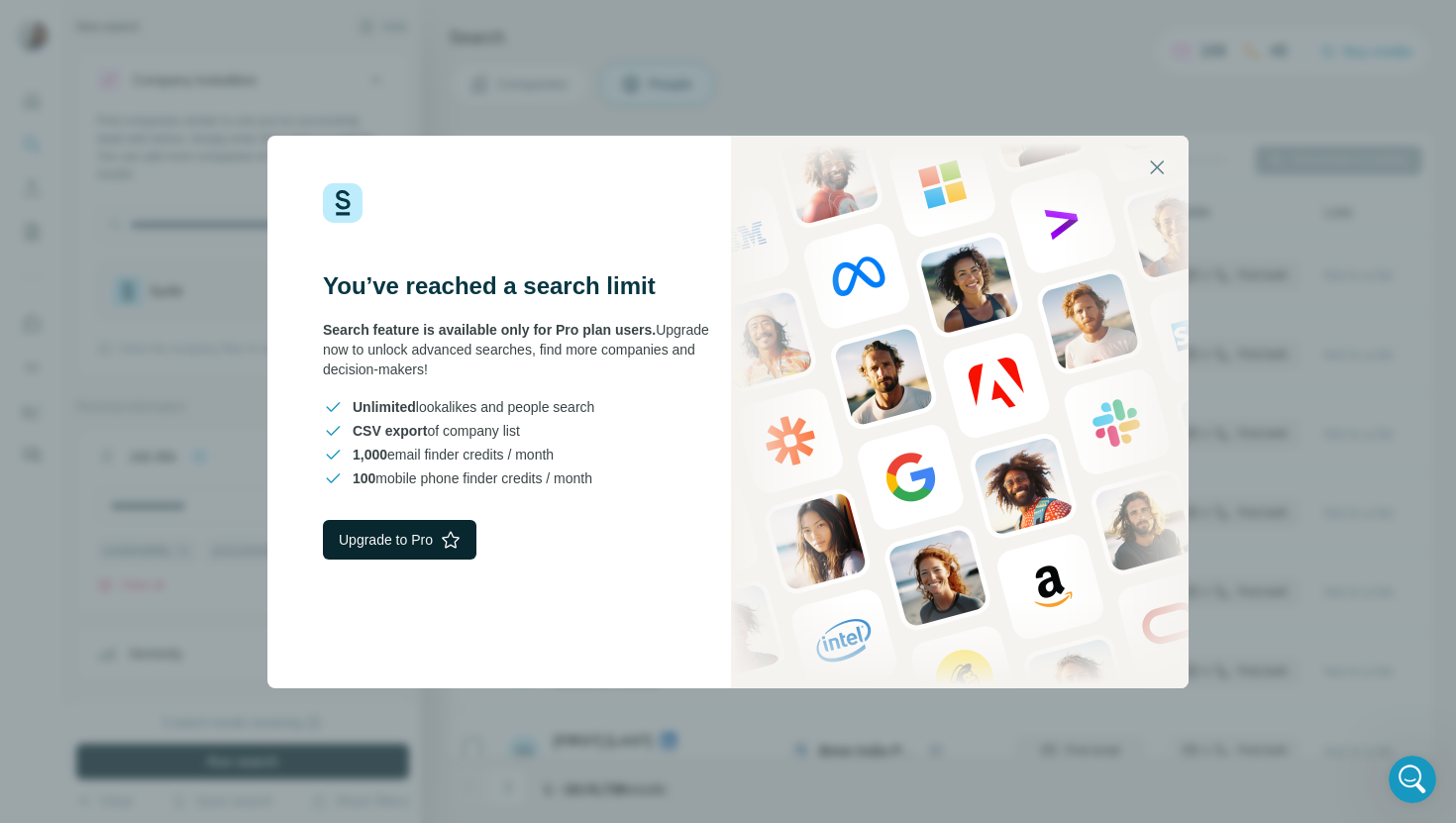 click on "Upgrade to Pro" at bounding box center (399, 540) 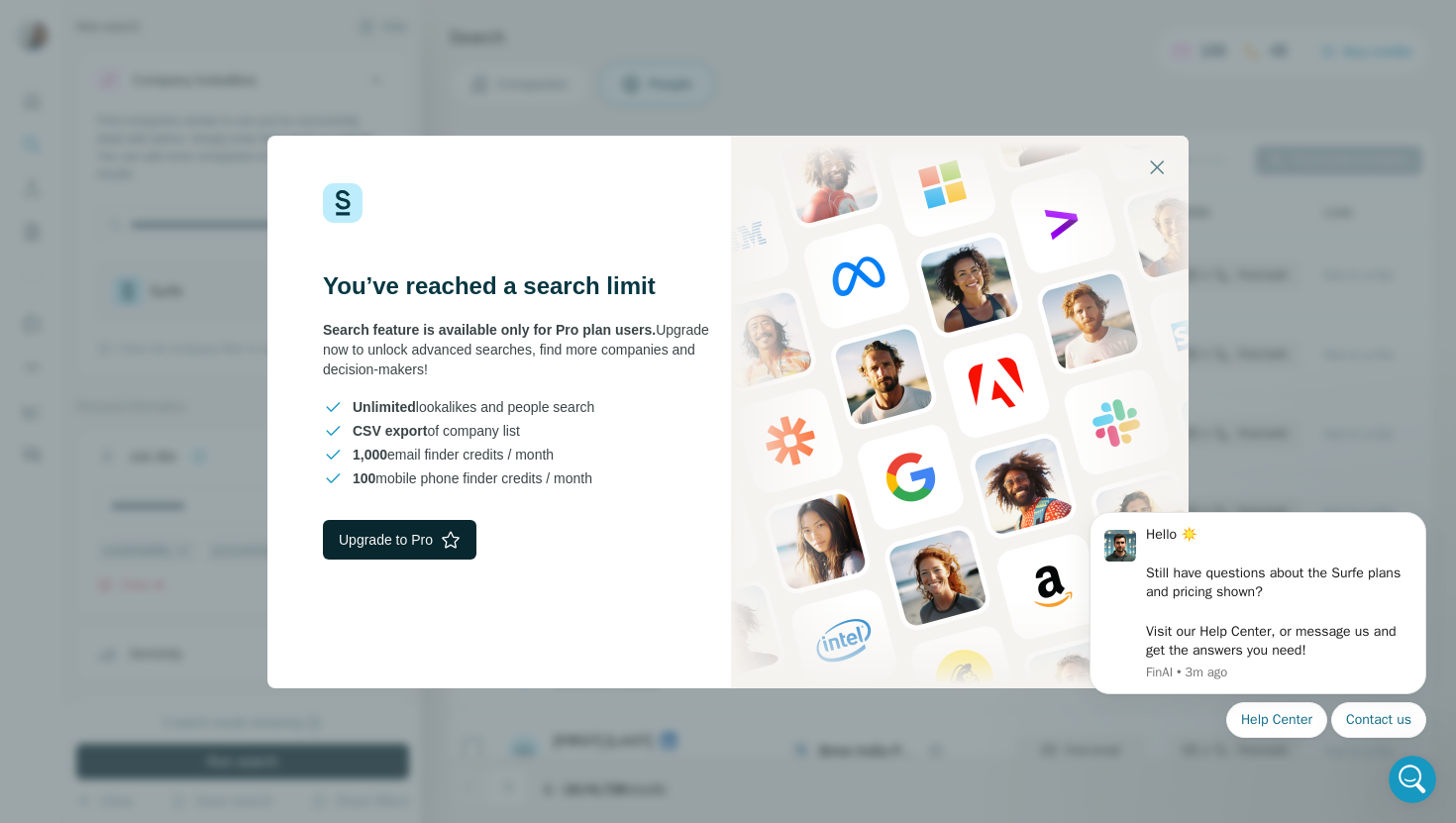 scroll, scrollTop: 0, scrollLeft: 0, axis: both 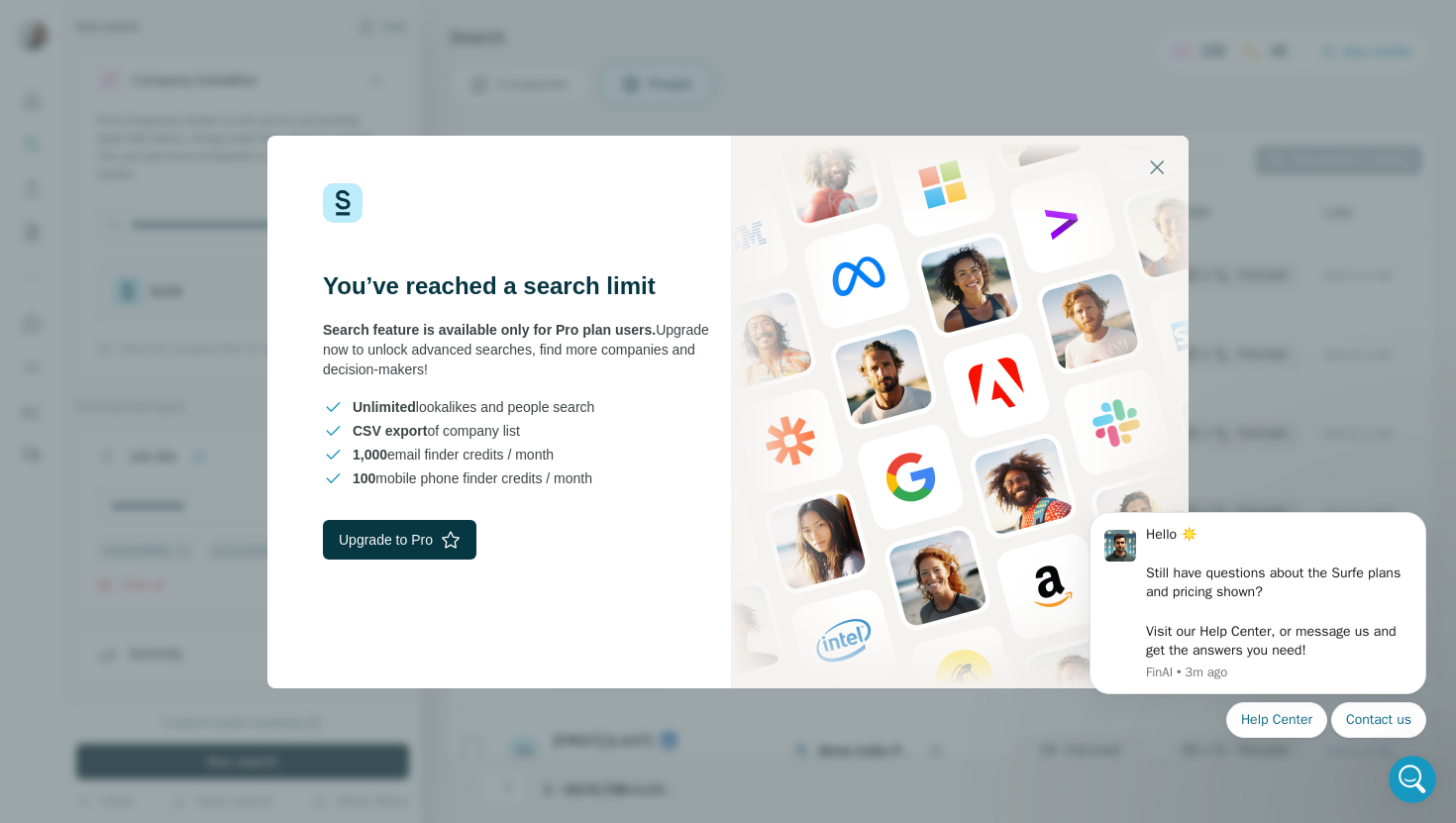click 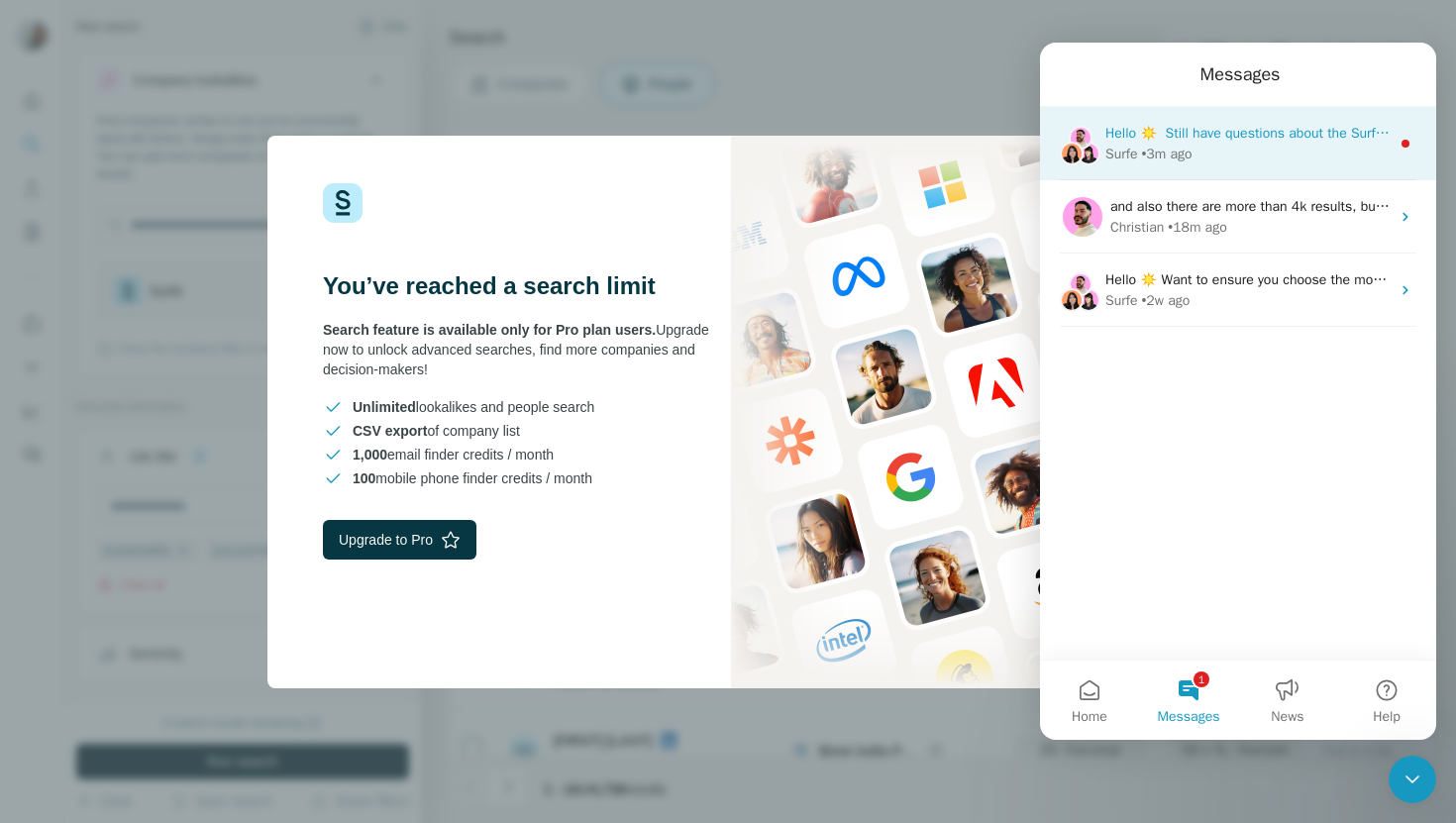 click on "Hello ☀️ ​ Still have questions about the Surfe plans and pricing shown?  ​ Visit our Help Center, or message us and get the answers you need!" at bounding box center (1534, 133) 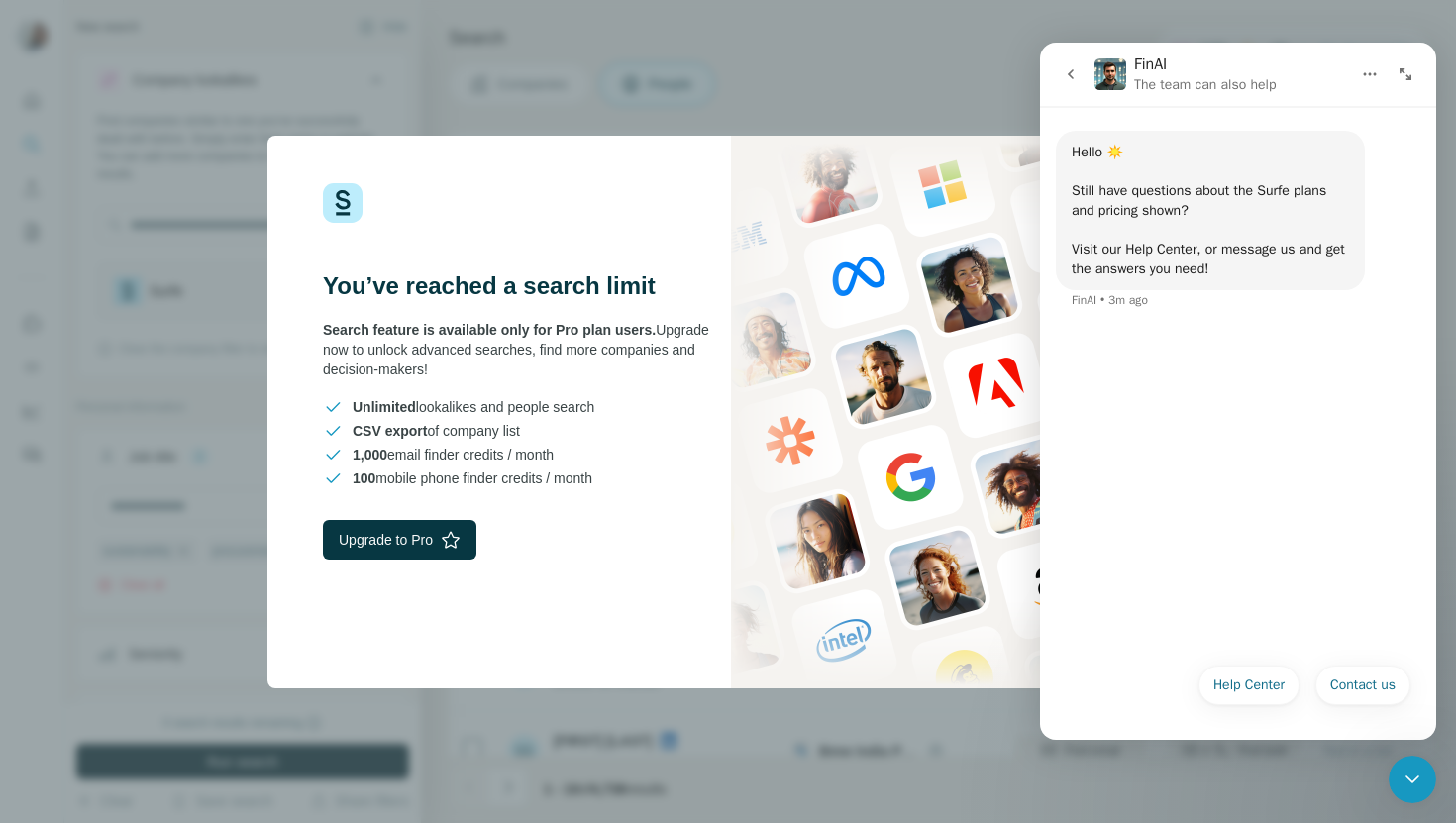 click at bounding box center [1071, 74] 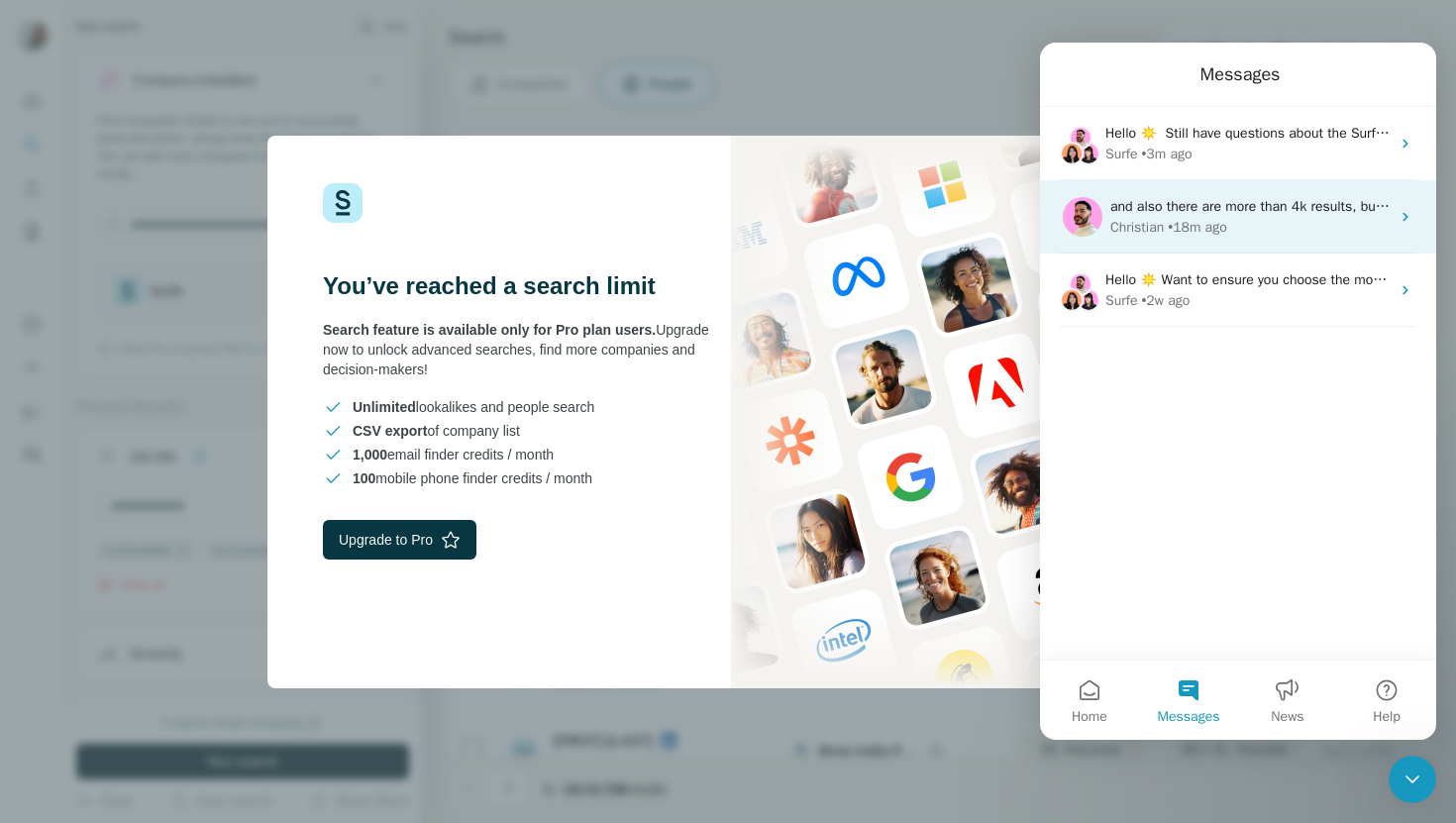 click on "Christian" at bounding box center (1137, 227) 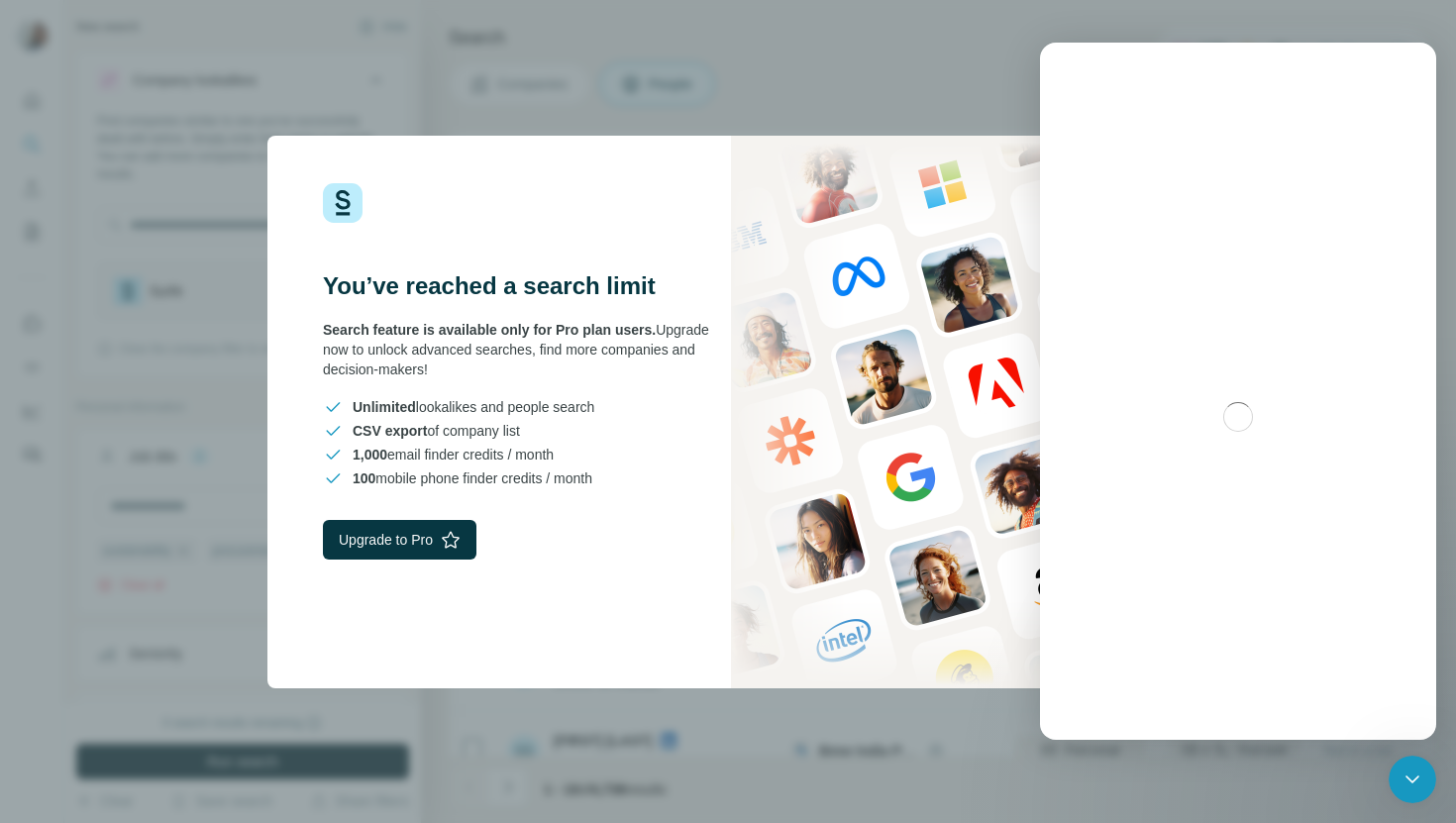 scroll, scrollTop: 0, scrollLeft: 0, axis: both 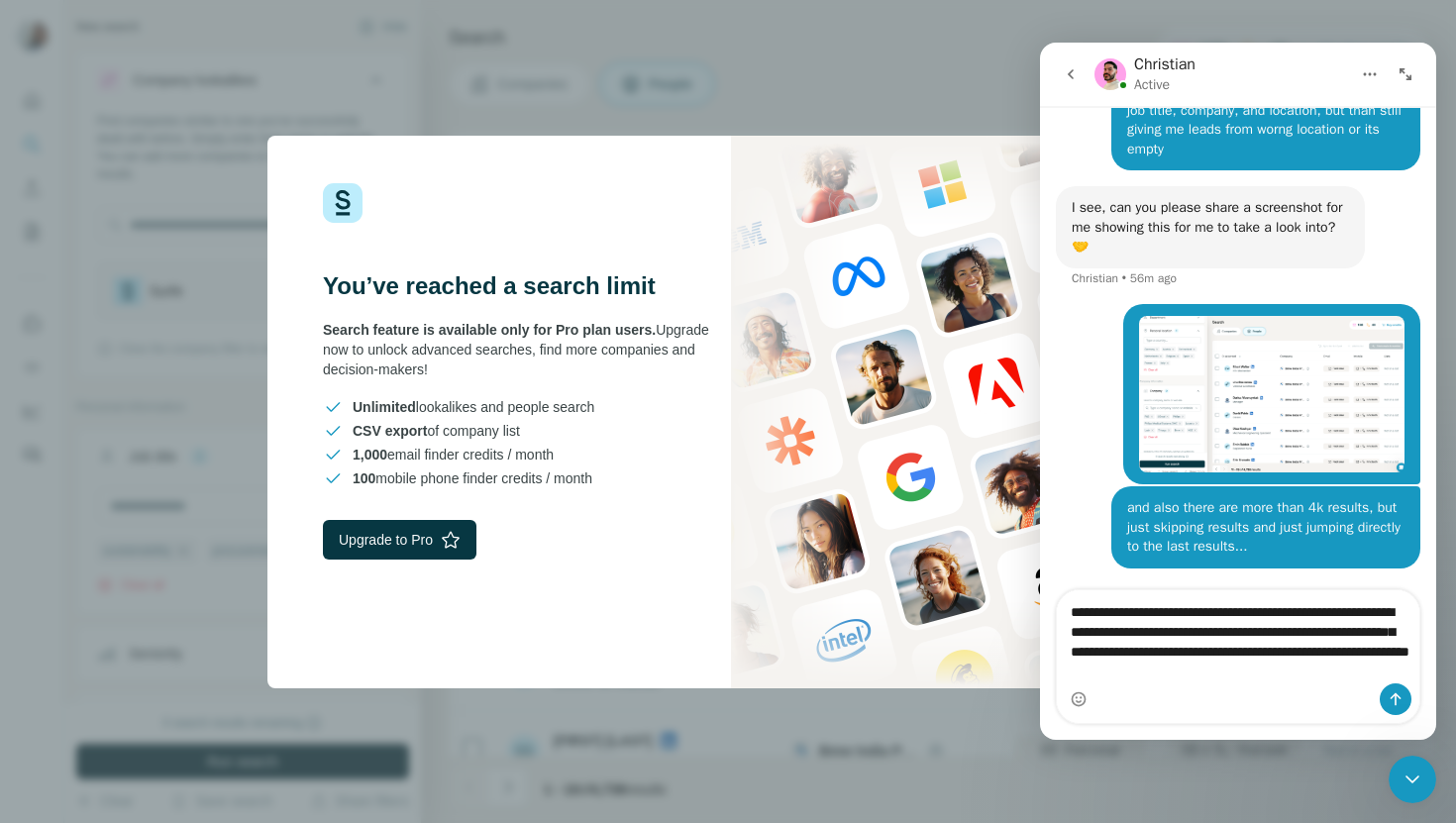type on "**********" 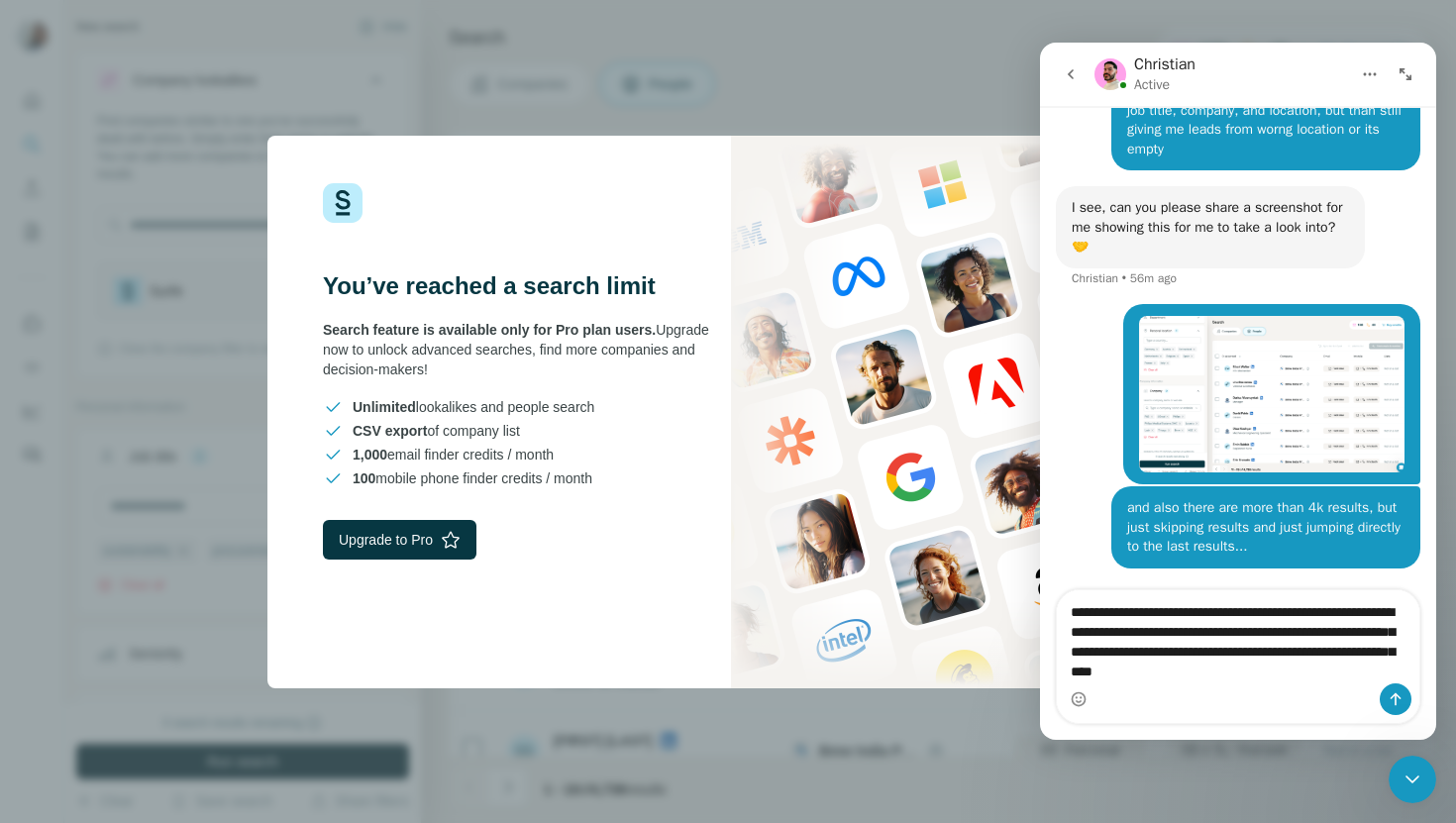 type 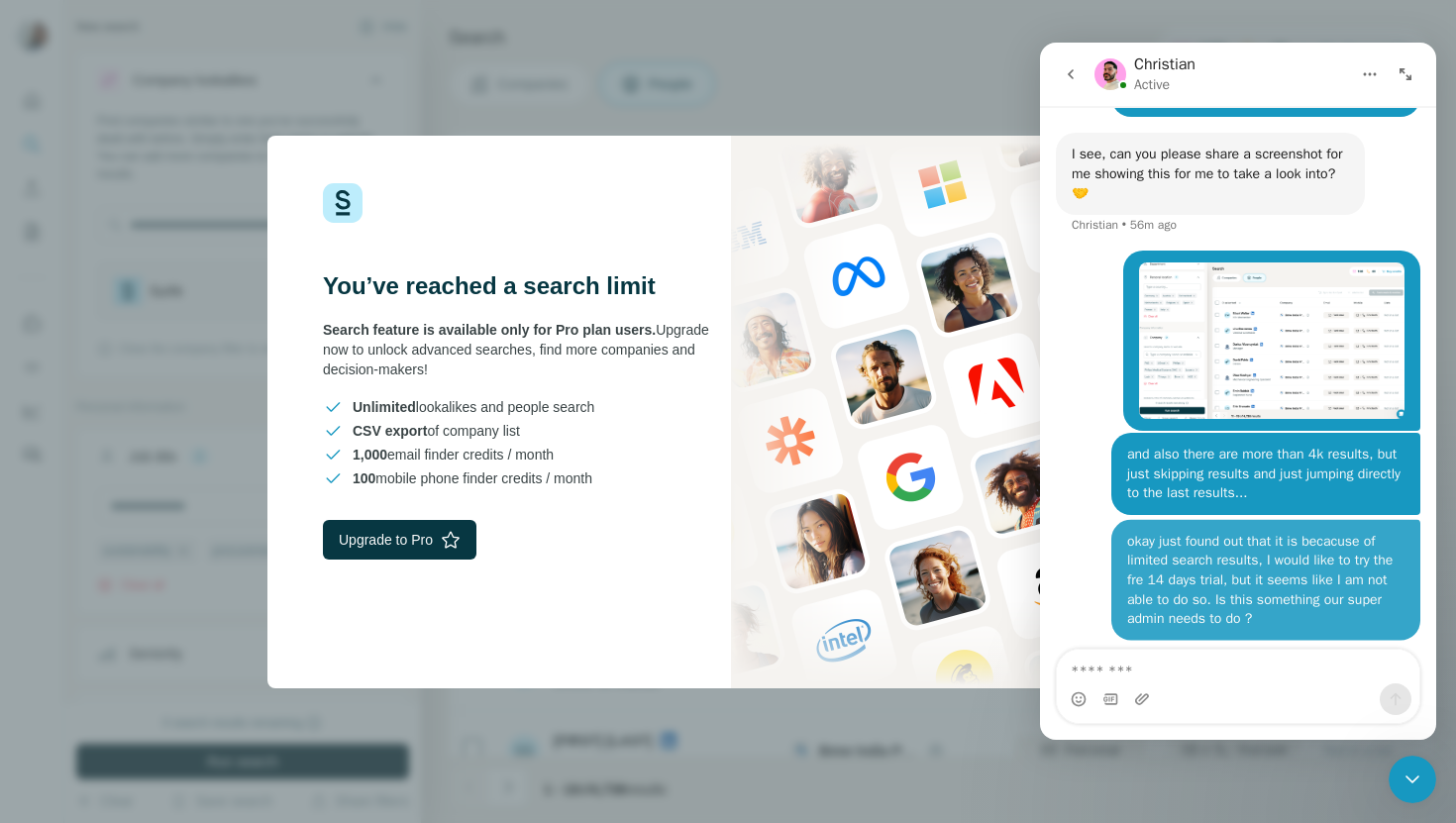 scroll, scrollTop: 1580, scrollLeft: 0, axis: vertical 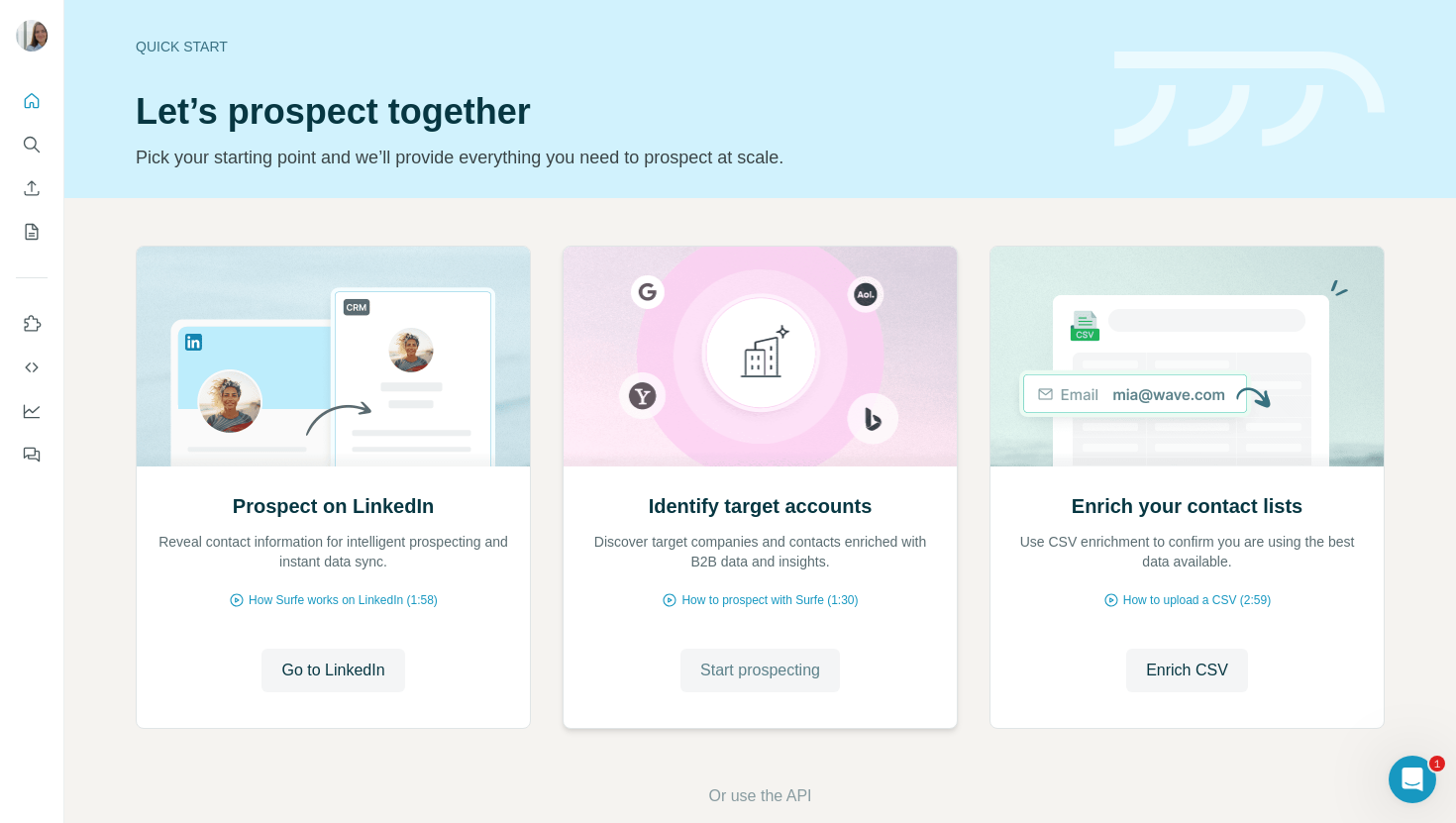 click on "Start prospecting" at bounding box center [760, 670] 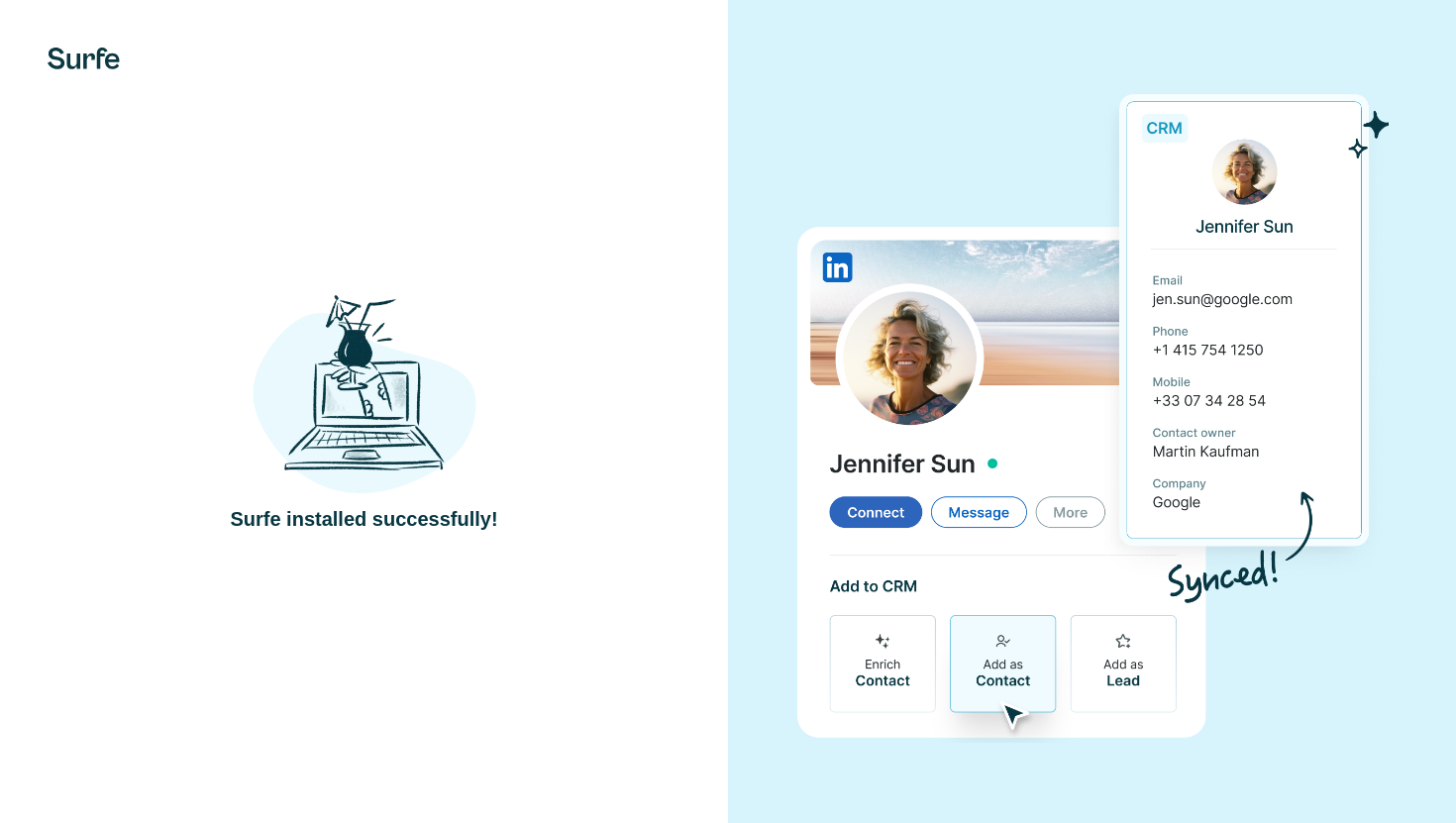scroll, scrollTop: 0, scrollLeft: 0, axis: both 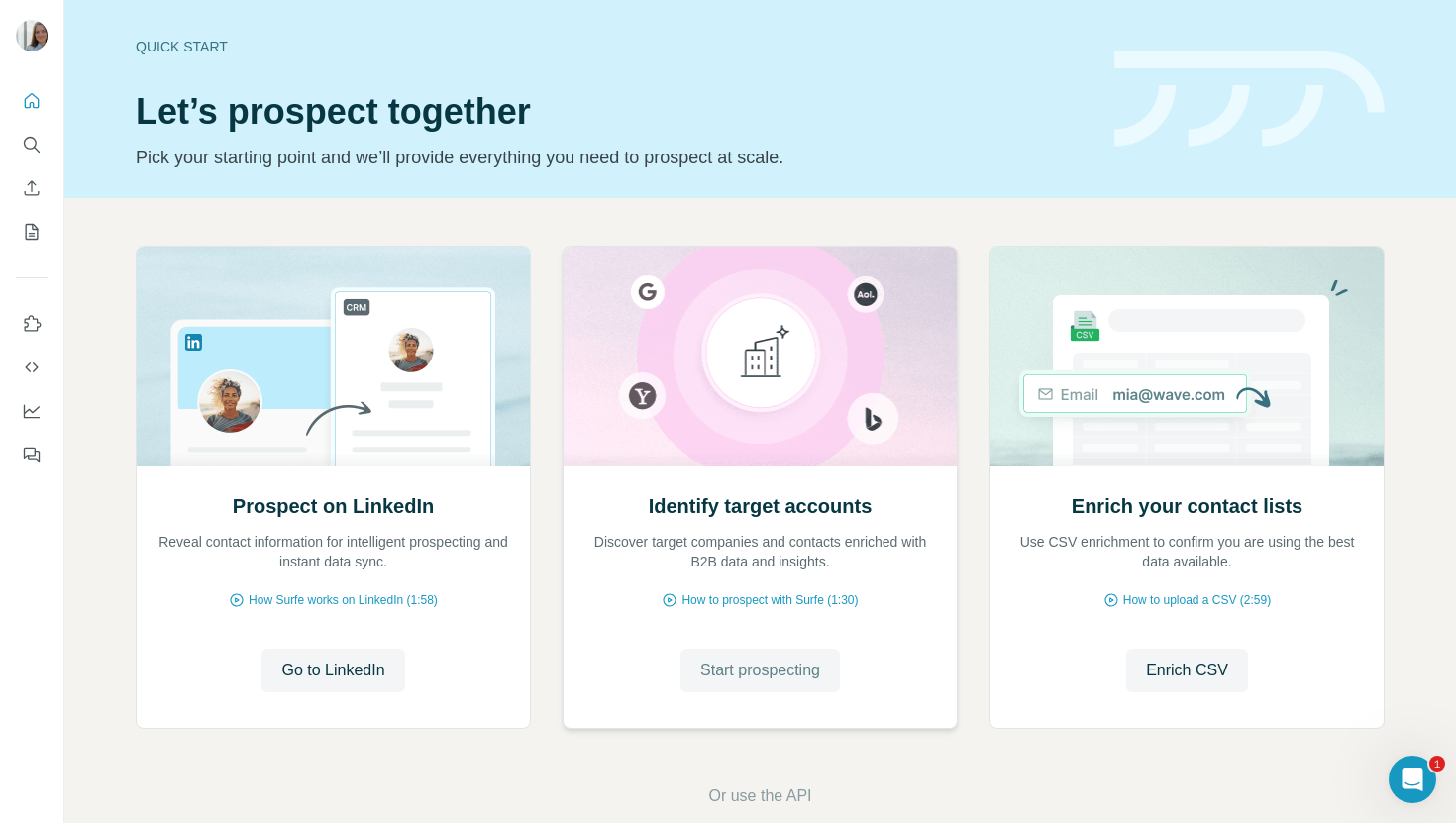 click on "Start prospecting" at bounding box center (760, 670) 